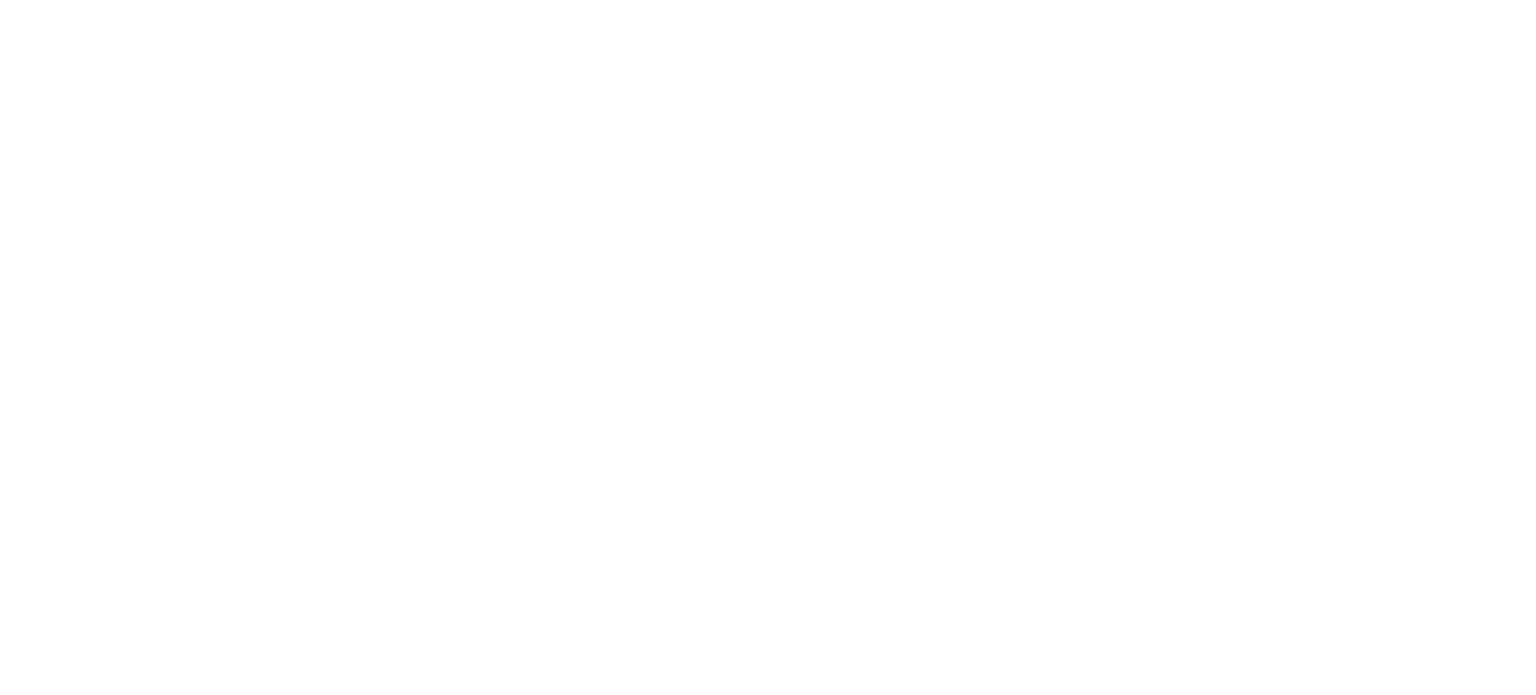 scroll, scrollTop: 0, scrollLeft: 0, axis: both 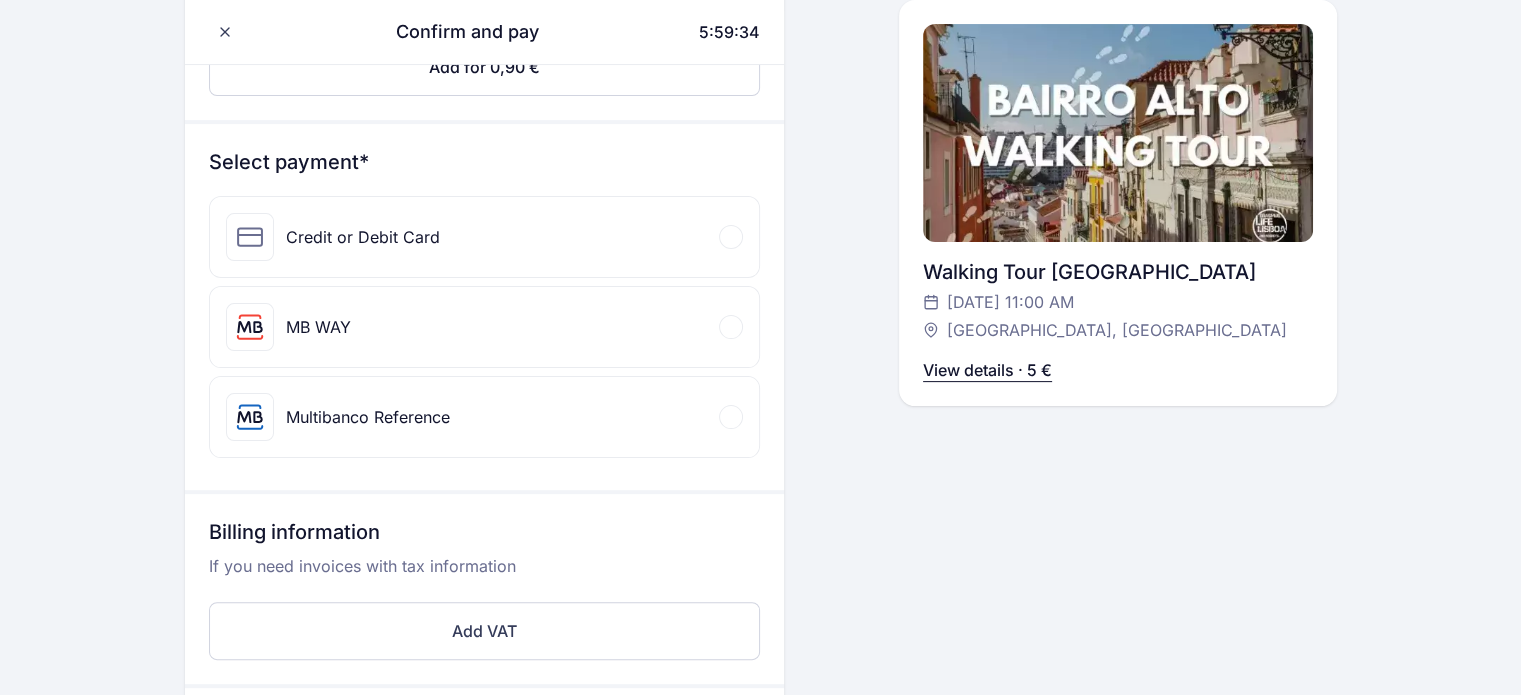 click on "Credit or Debit Card" at bounding box center (333, 237) 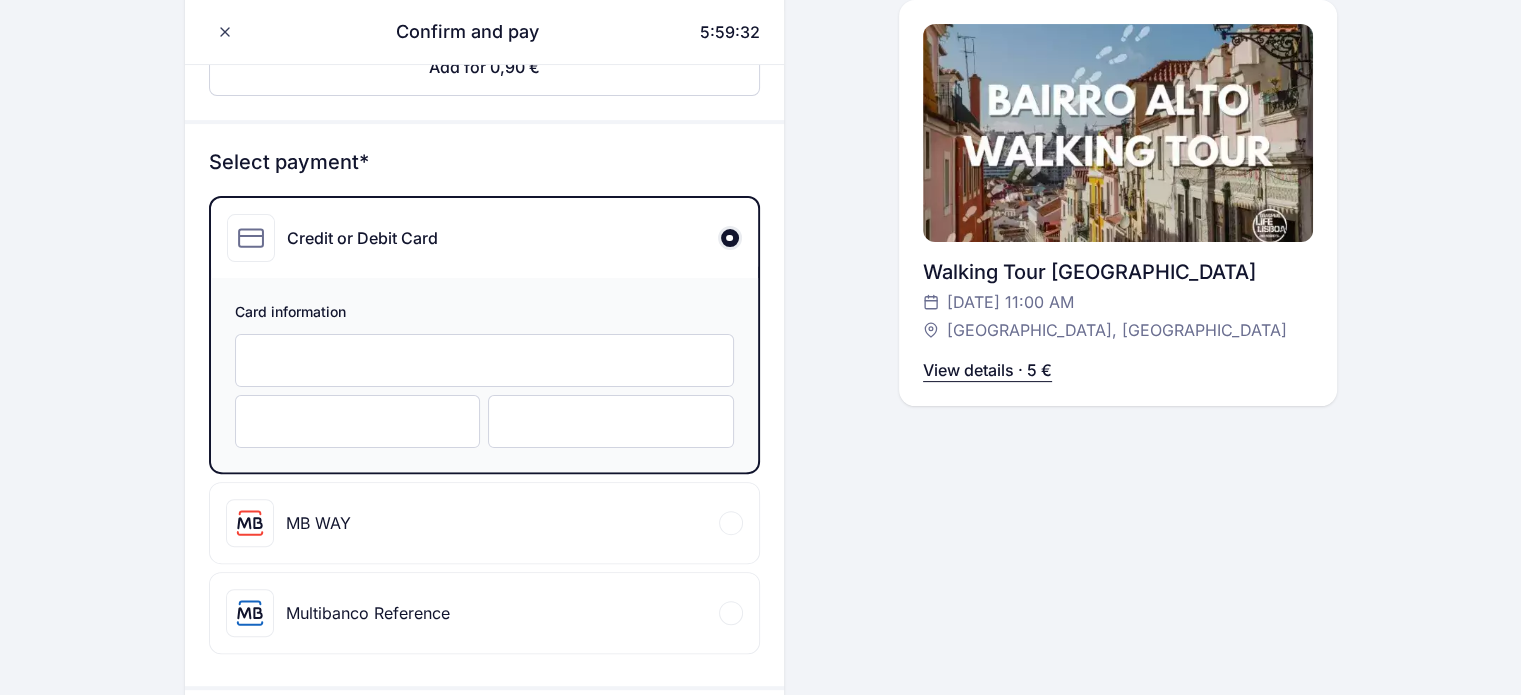 click on "MB WAY" at bounding box center (484, 523) 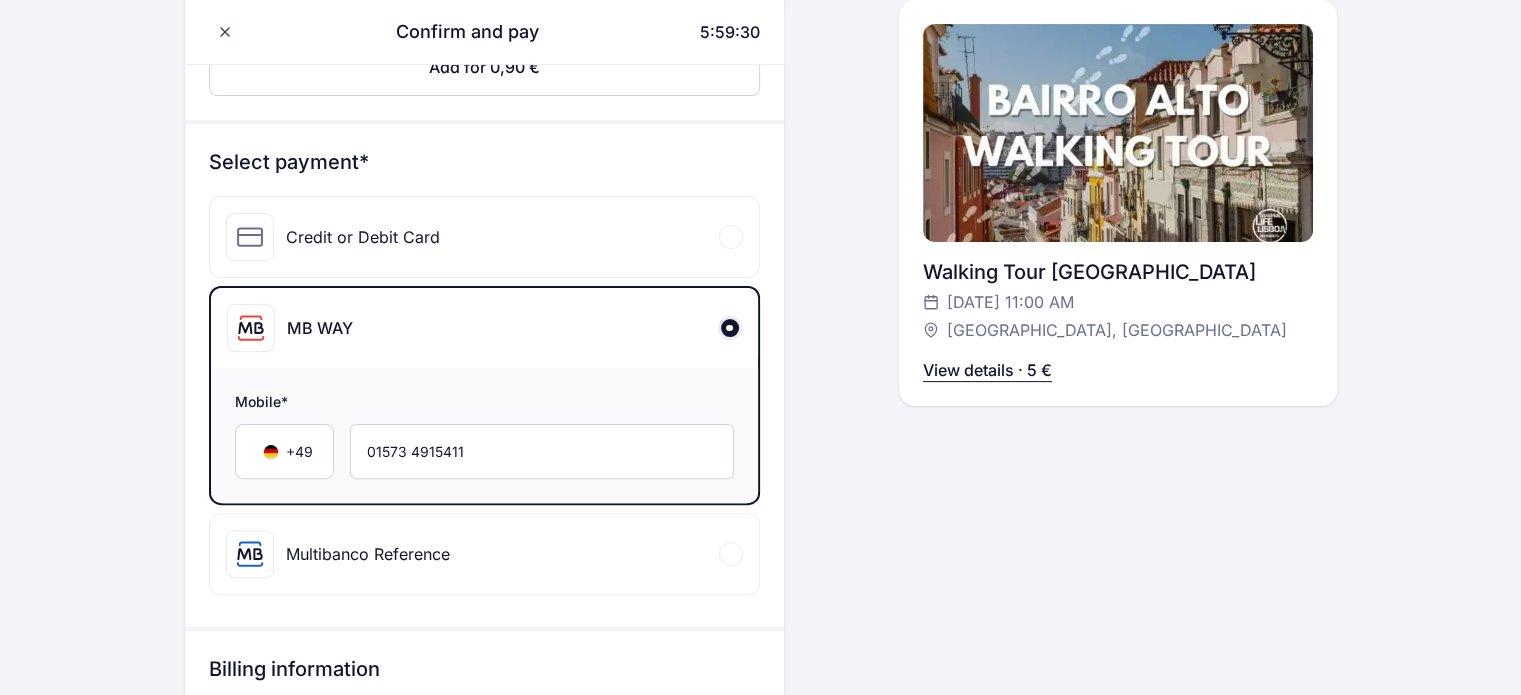 click on "Multibanco Reference" at bounding box center [338, 554] 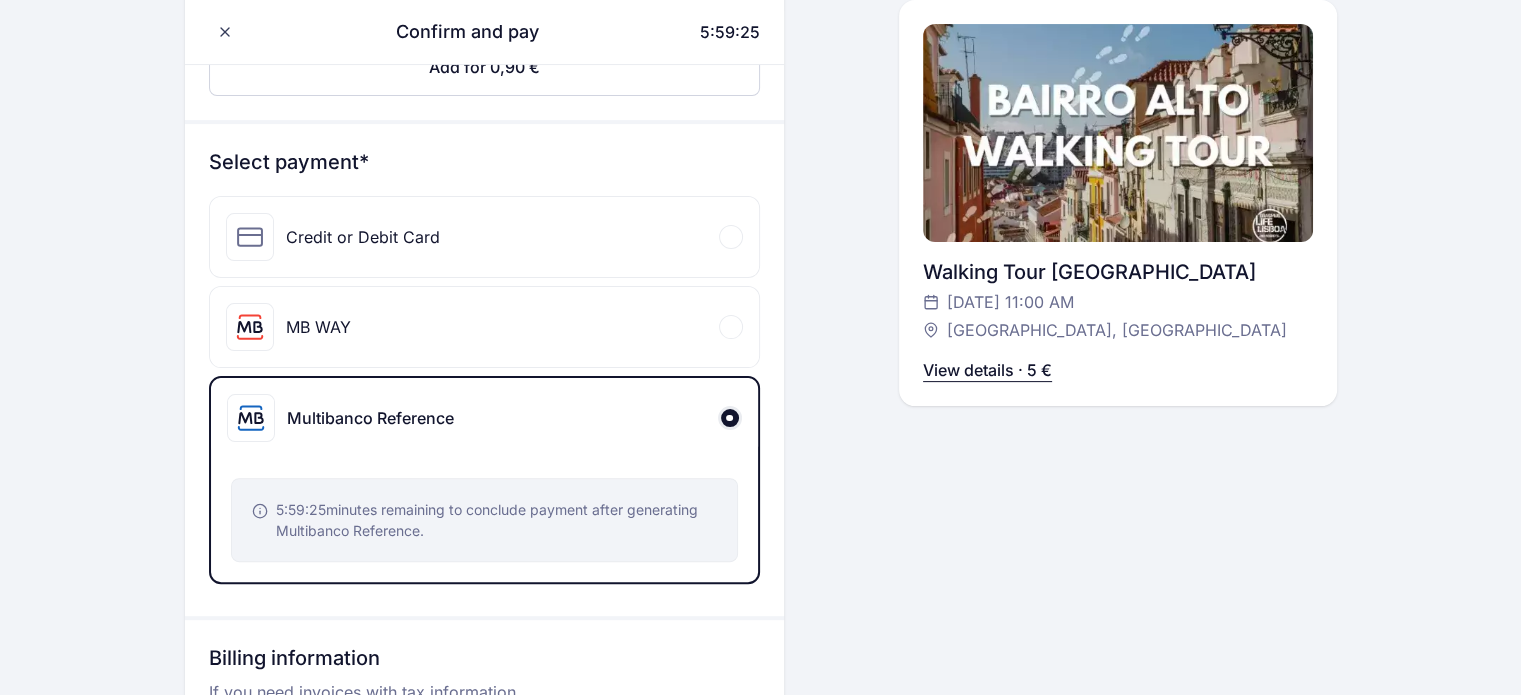 click on "Credit or Debit Card" at bounding box center [363, 237] 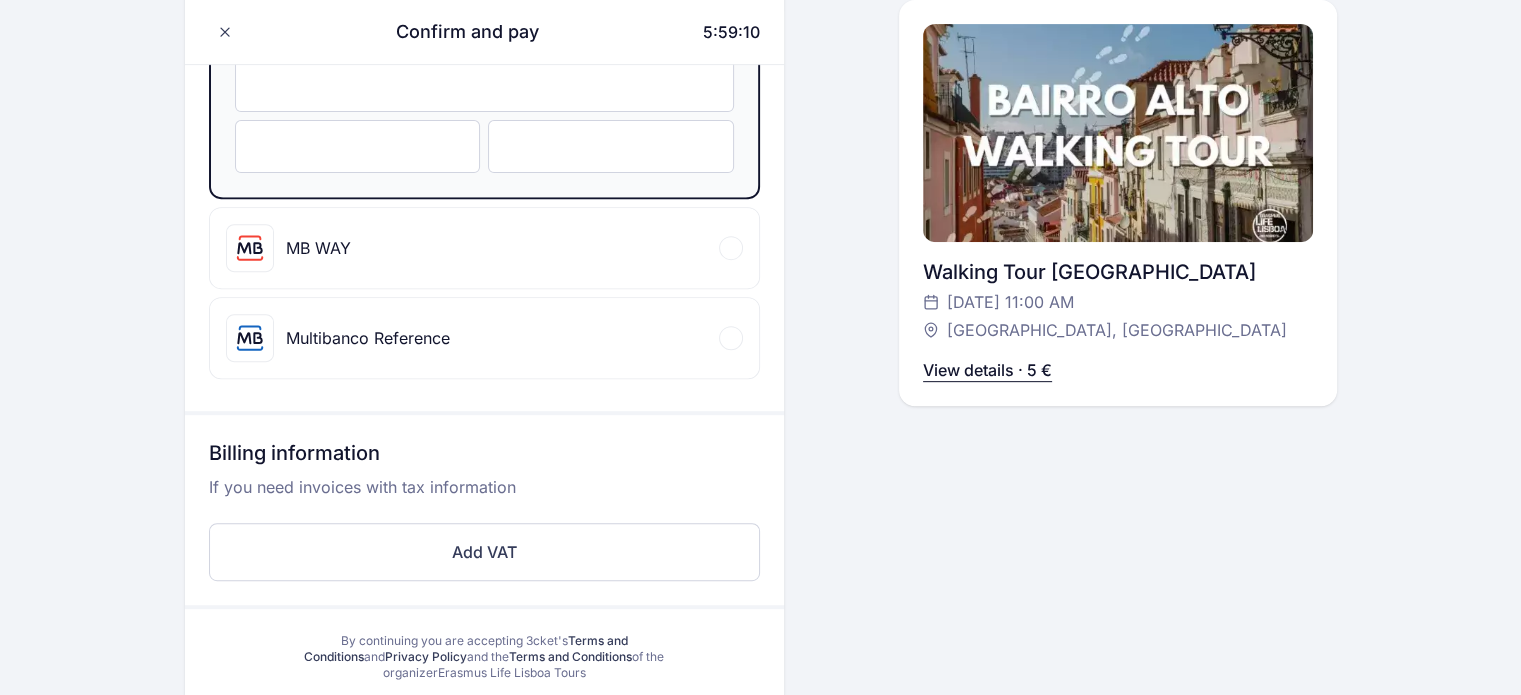 scroll, scrollTop: 744, scrollLeft: 0, axis: vertical 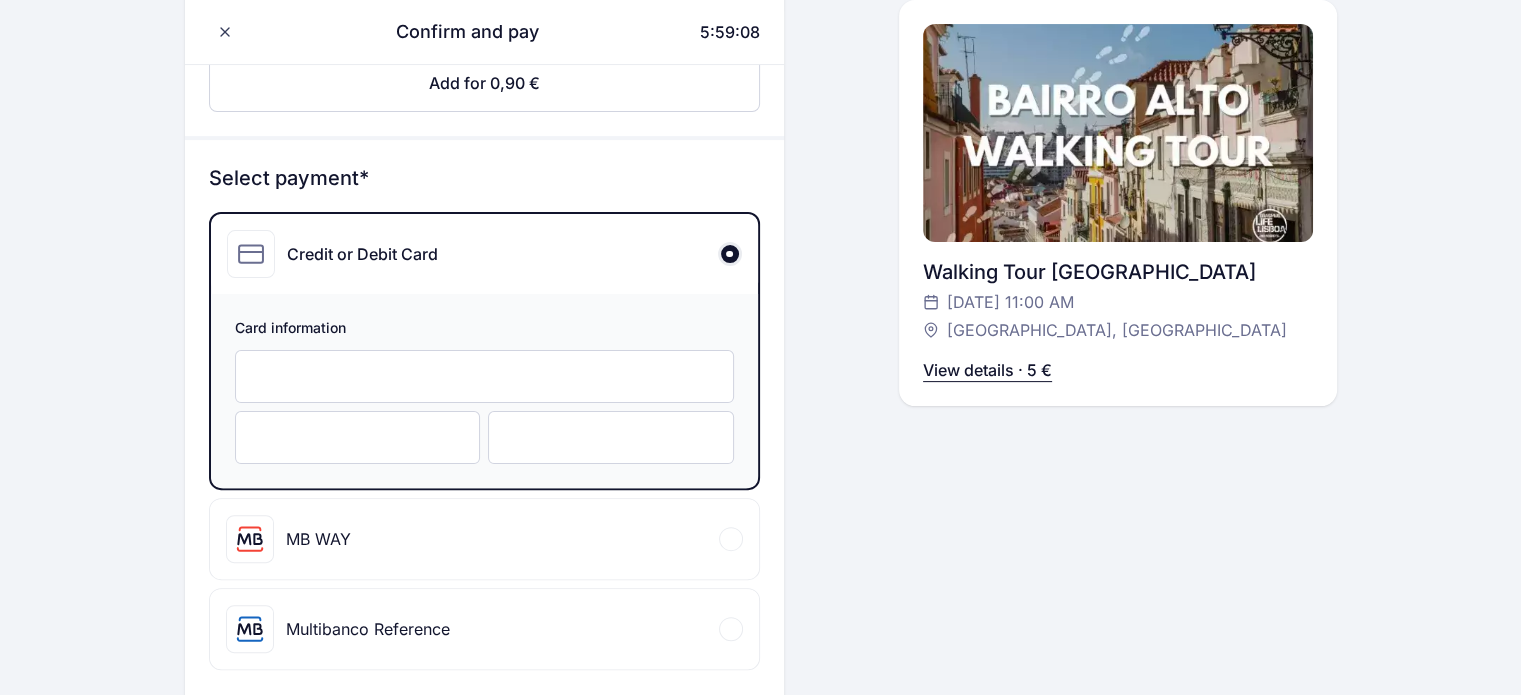 click on "Multibanco Reference" at bounding box center [484, 629] 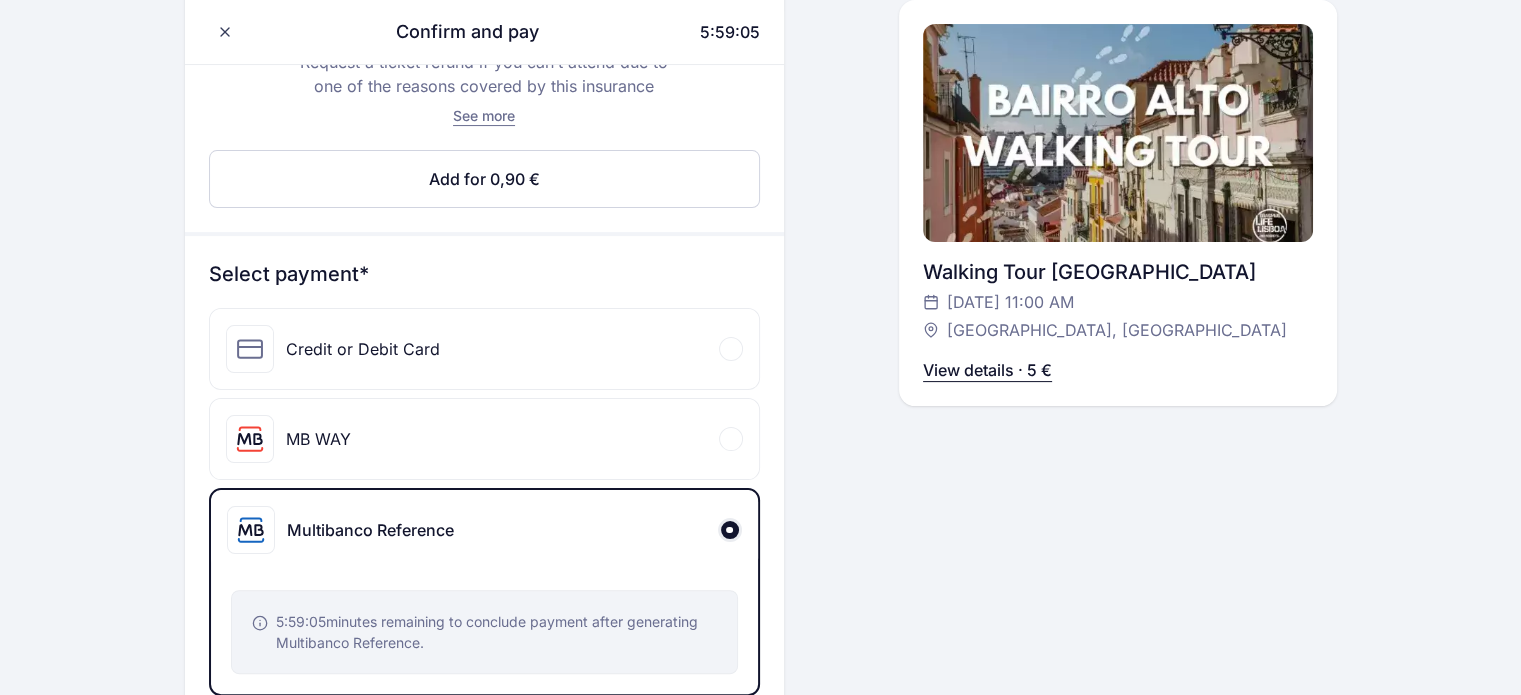 scroll, scrollTop: 324, scrollLeft: 0, axis: vertical 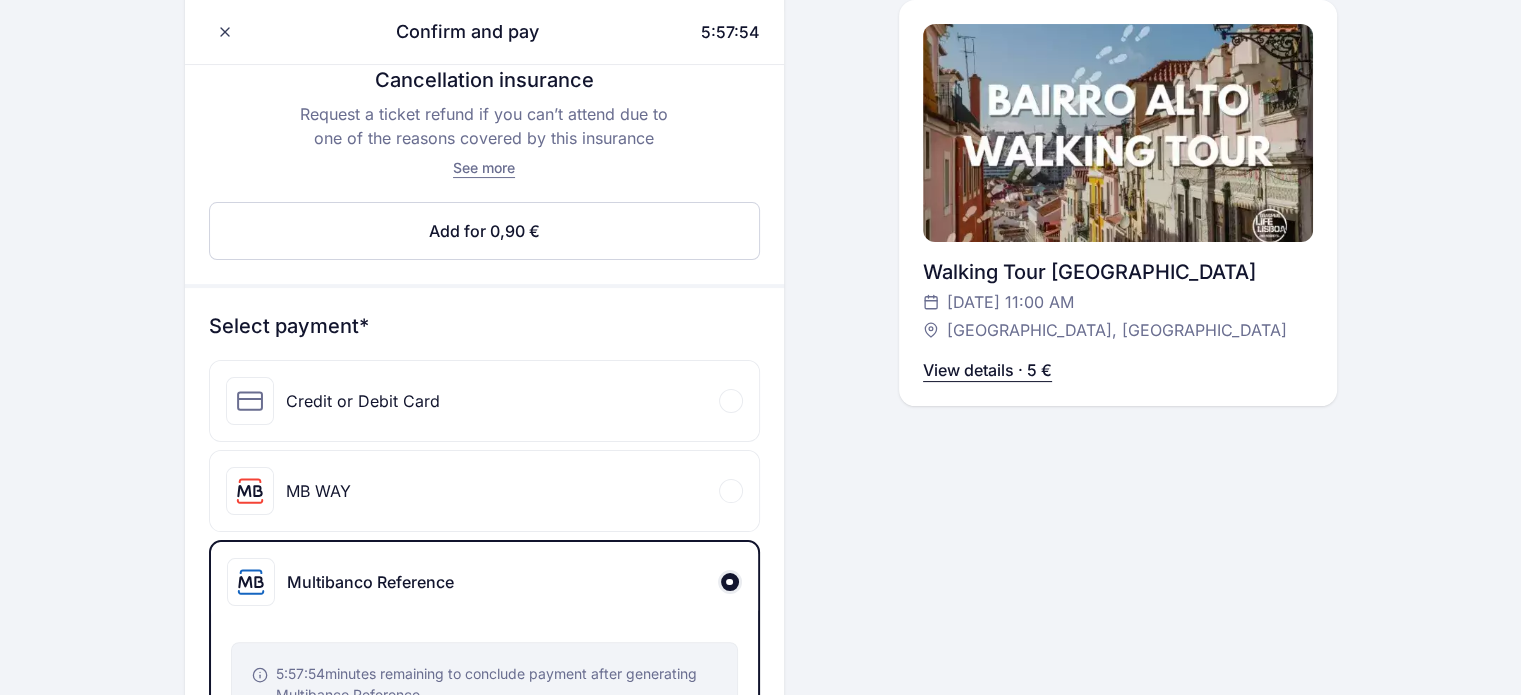click on "Credit or Debit Card" at bounding box center (333, 401) 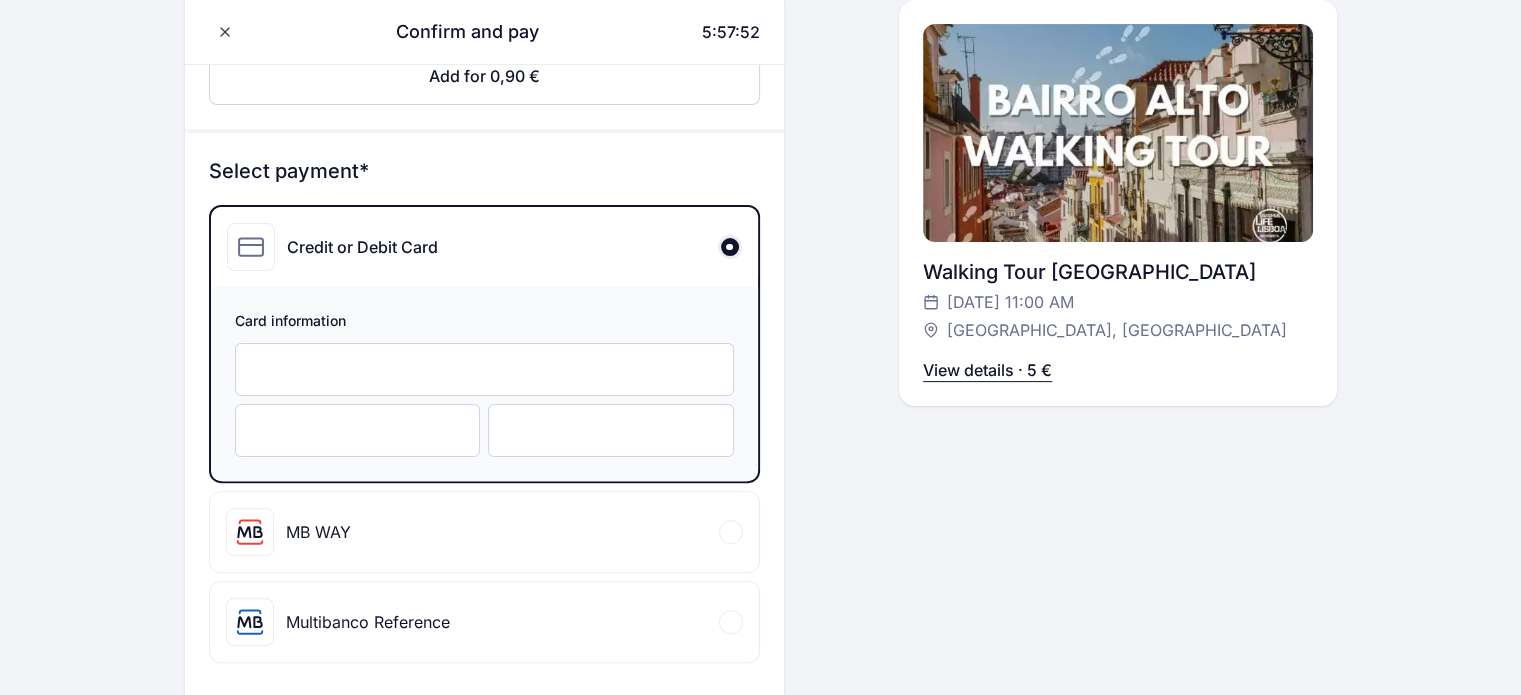 scroll, scrollTop: 511, scrollLeft: 0, axis: vertical 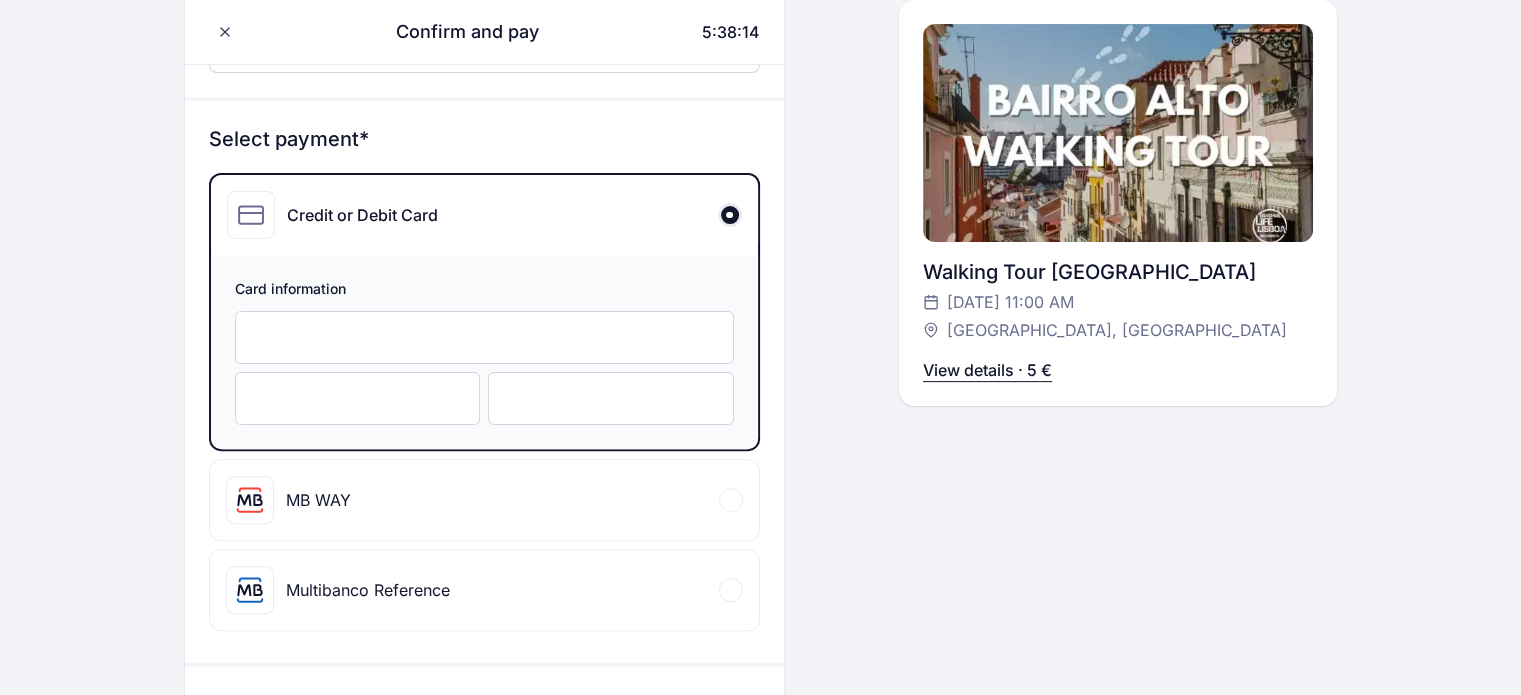click at bounding box center (484, 337) 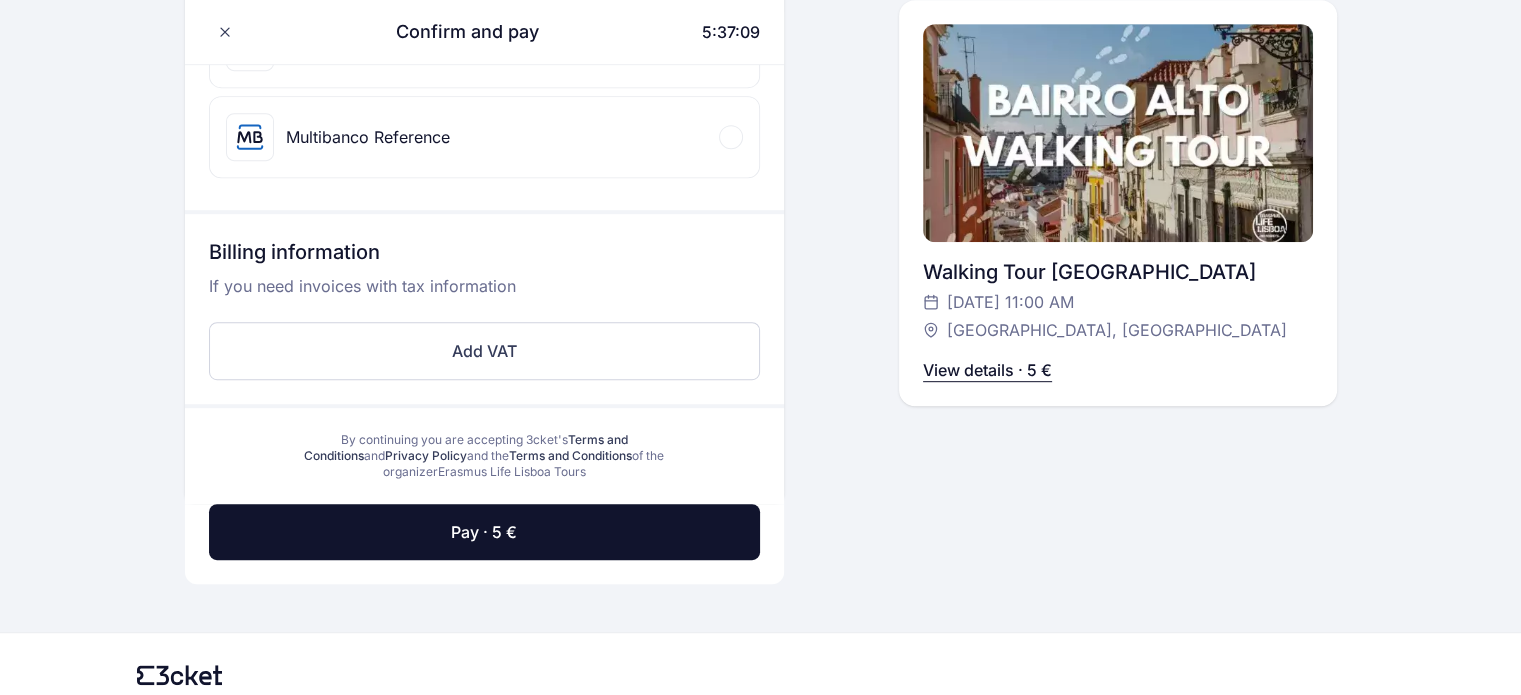 scroll, scrollTop: 1001, scrollLeft: 0, axis: vertical 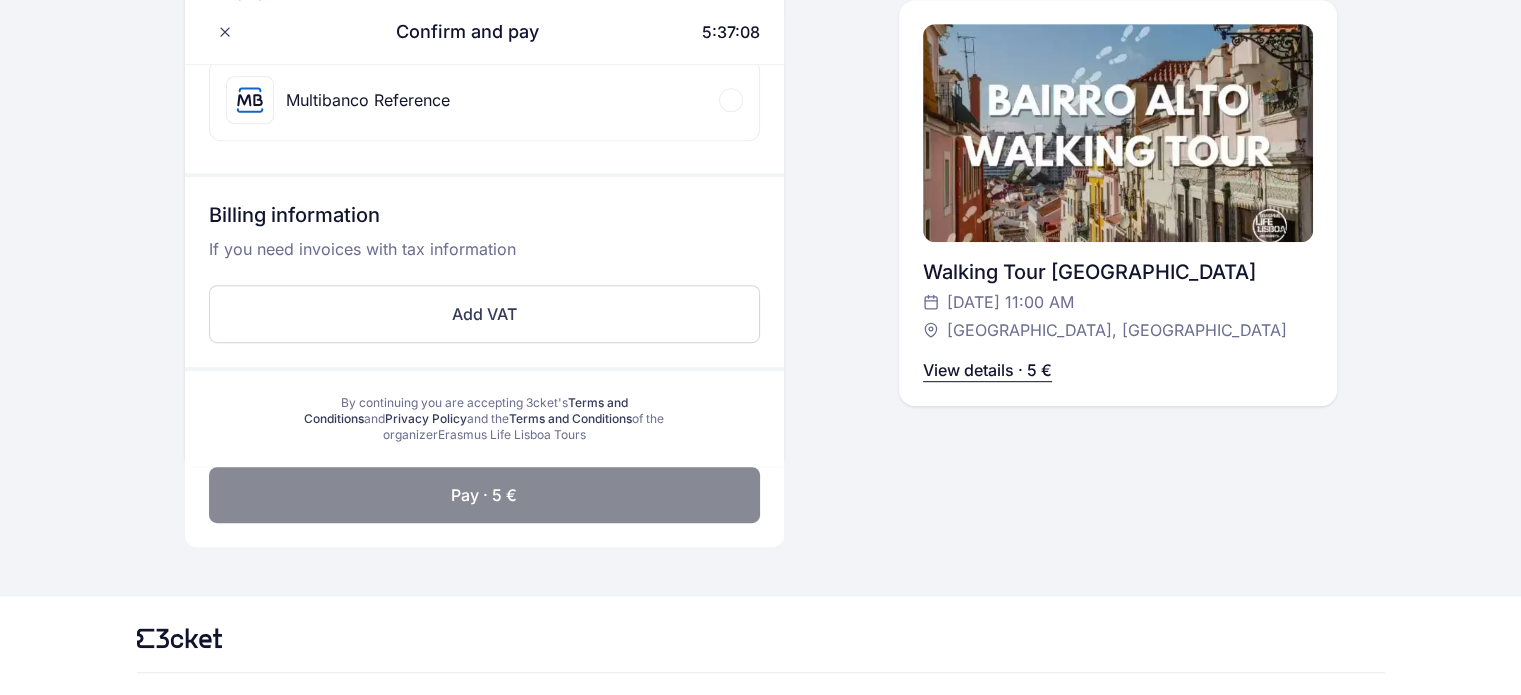 click on "Pay · 5 €" 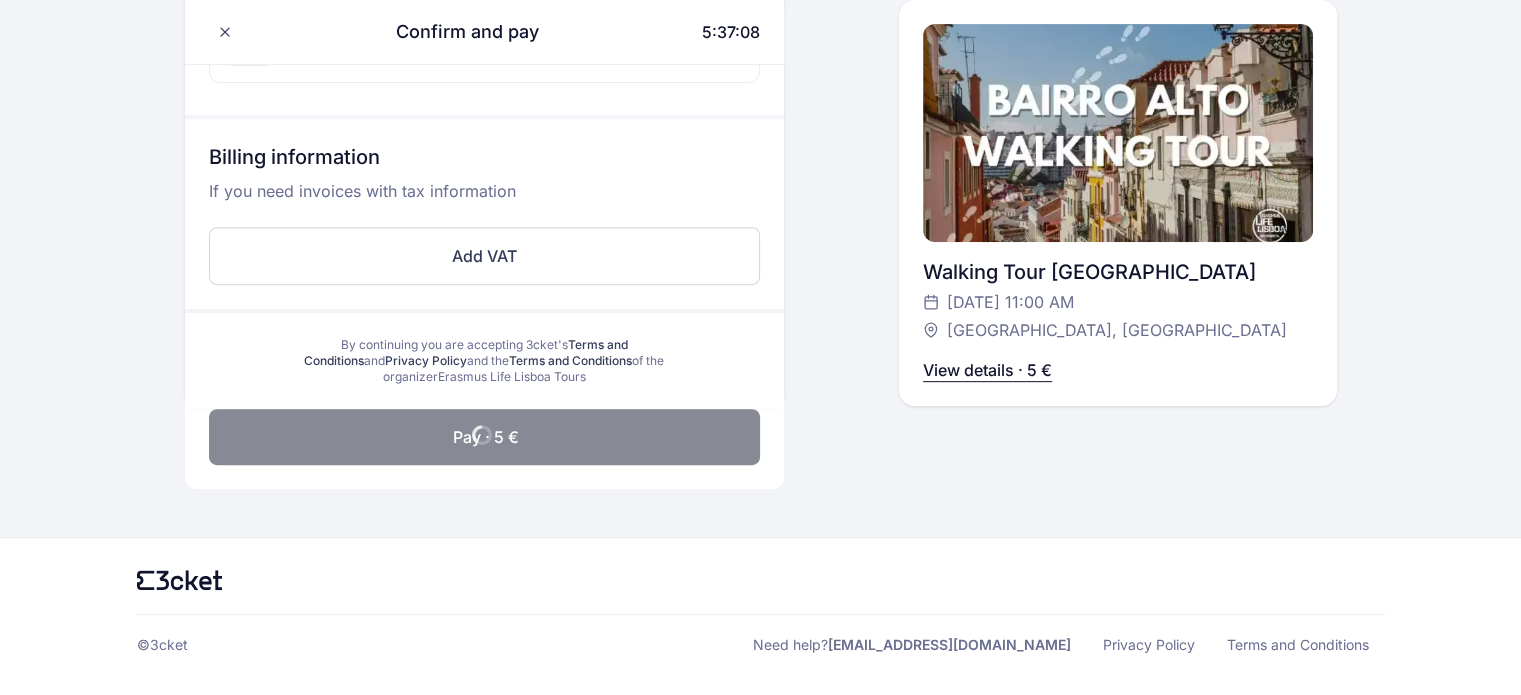 scroll, scrollTop: 708, scrollLeft: 0, axis: vertical 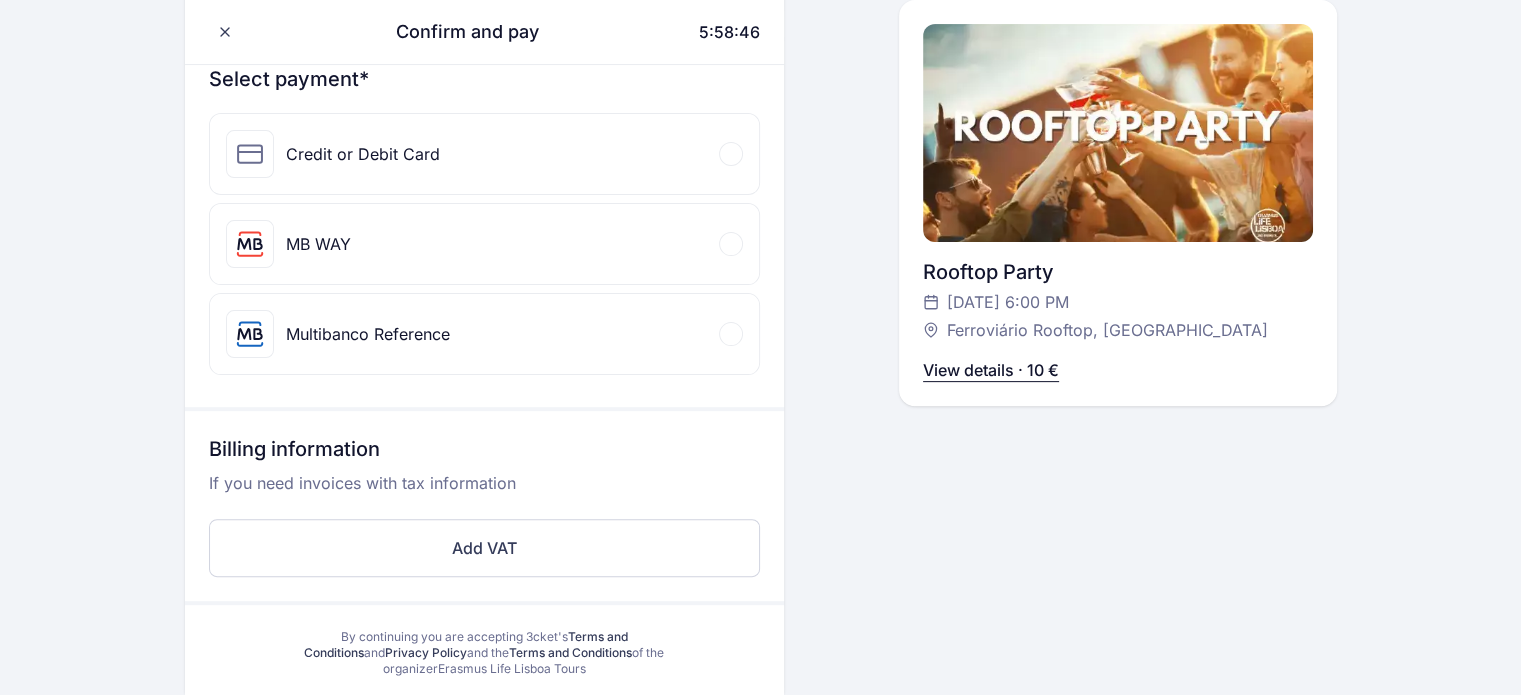 click on "Credit or Debit Card" at bounding box center [484, 154] 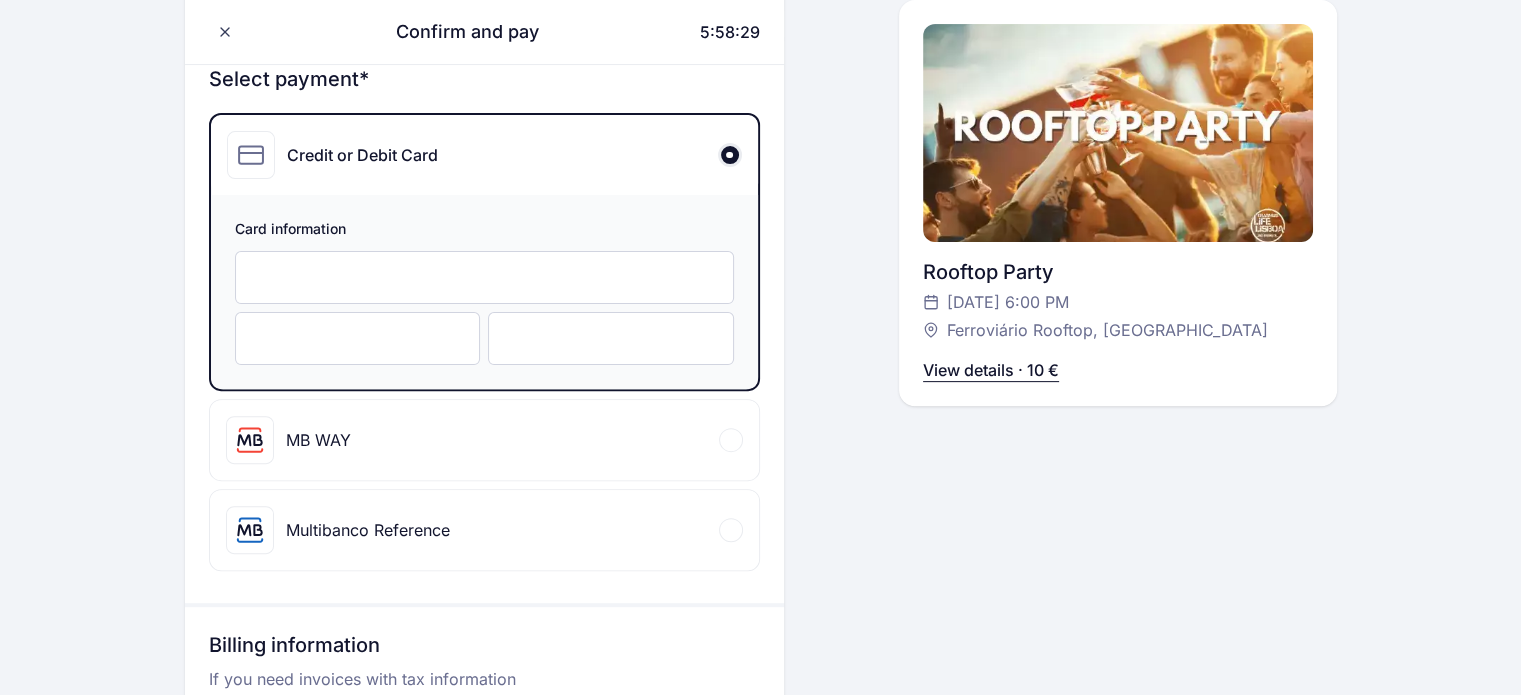 click at bounding box center [611, 338] 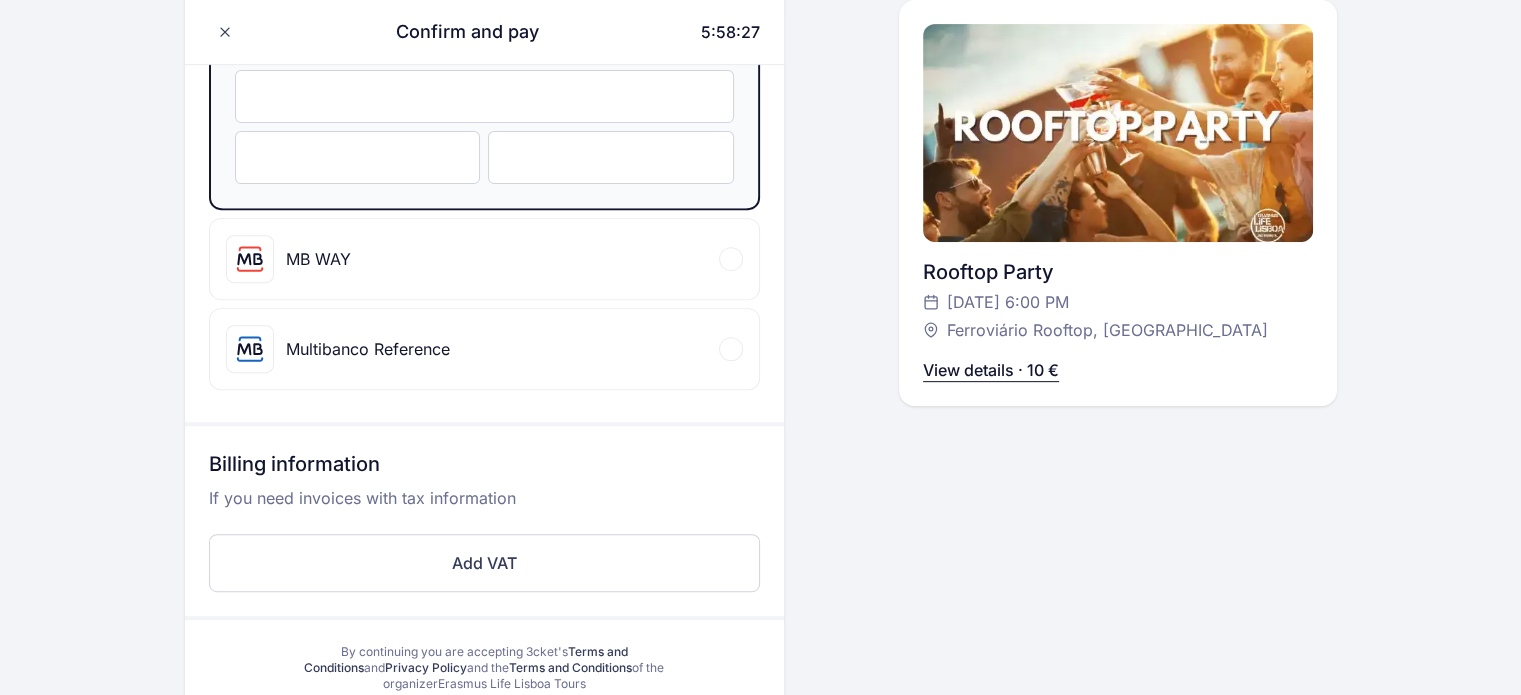 scroll, scrollTop: 805, scrollLeft: 0, axis: vertical 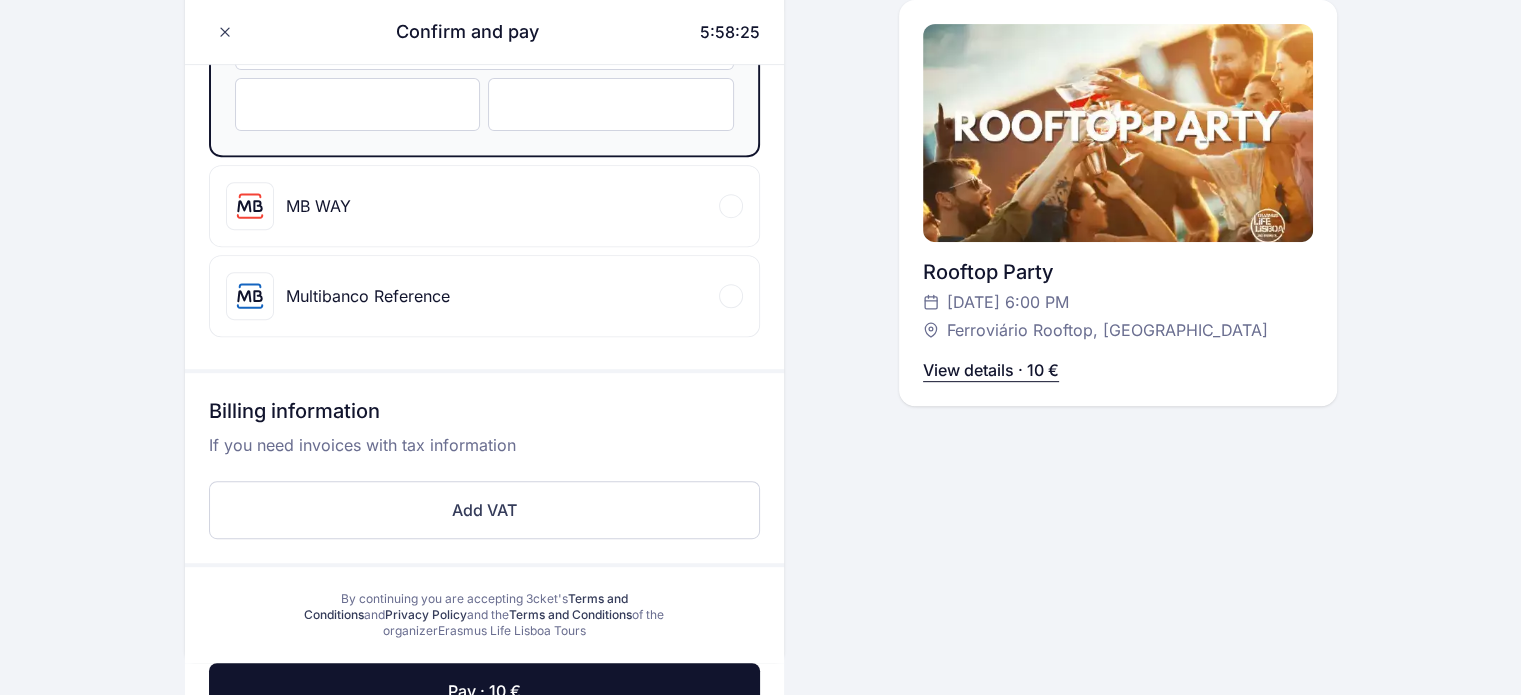 drag, startPoint x: 1496, startPoint y: 360, endPoint x: 1535, endPoint y: 393, distance: 51.088158 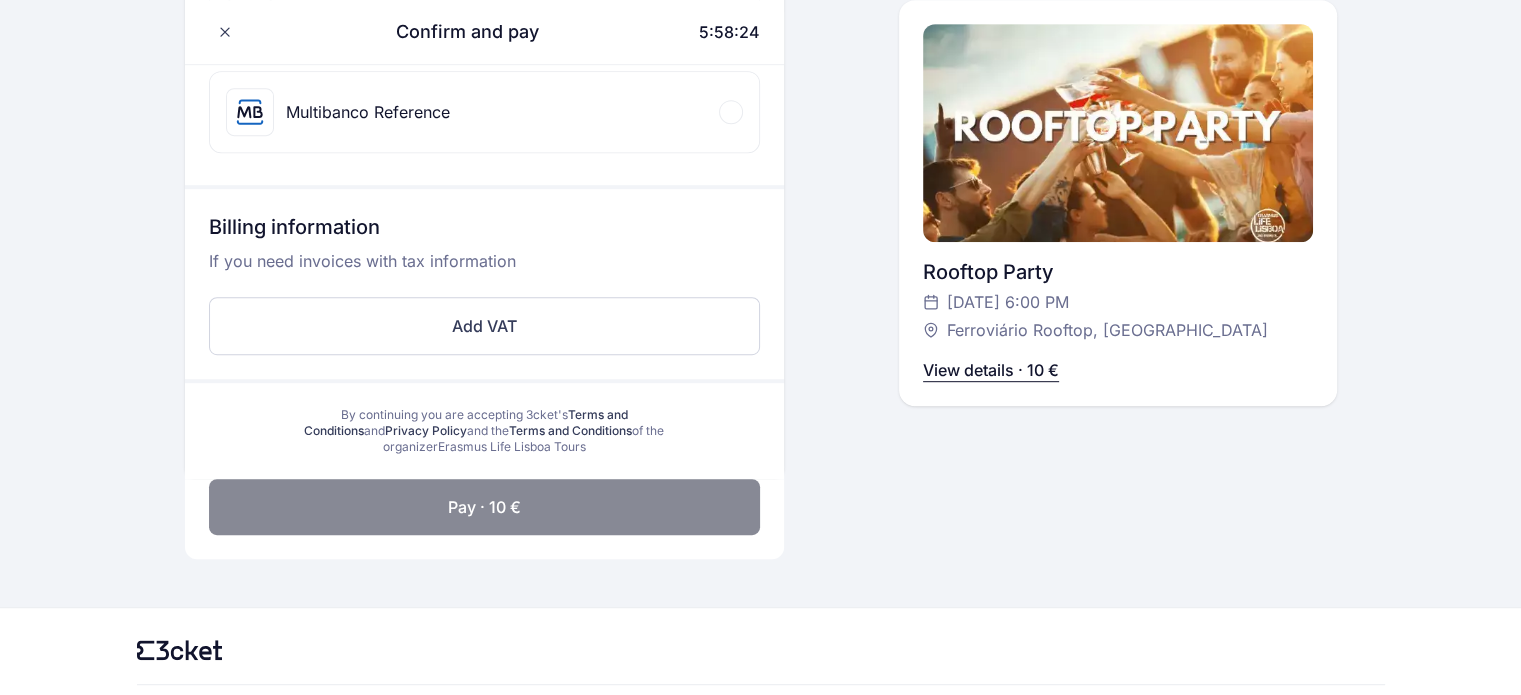 click on "Pay · 10 €" 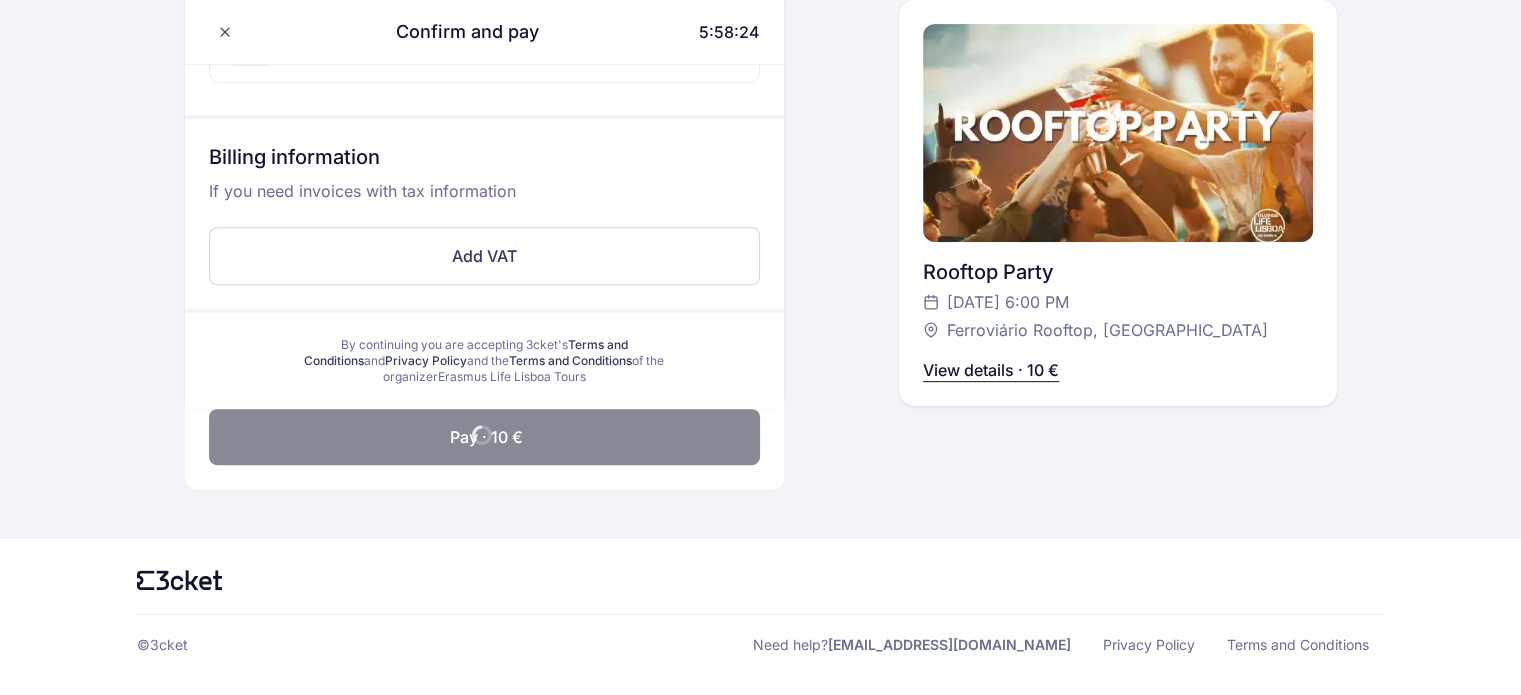 scroll, scrollTop: 696, scrollLeft: 0, axis: vertical 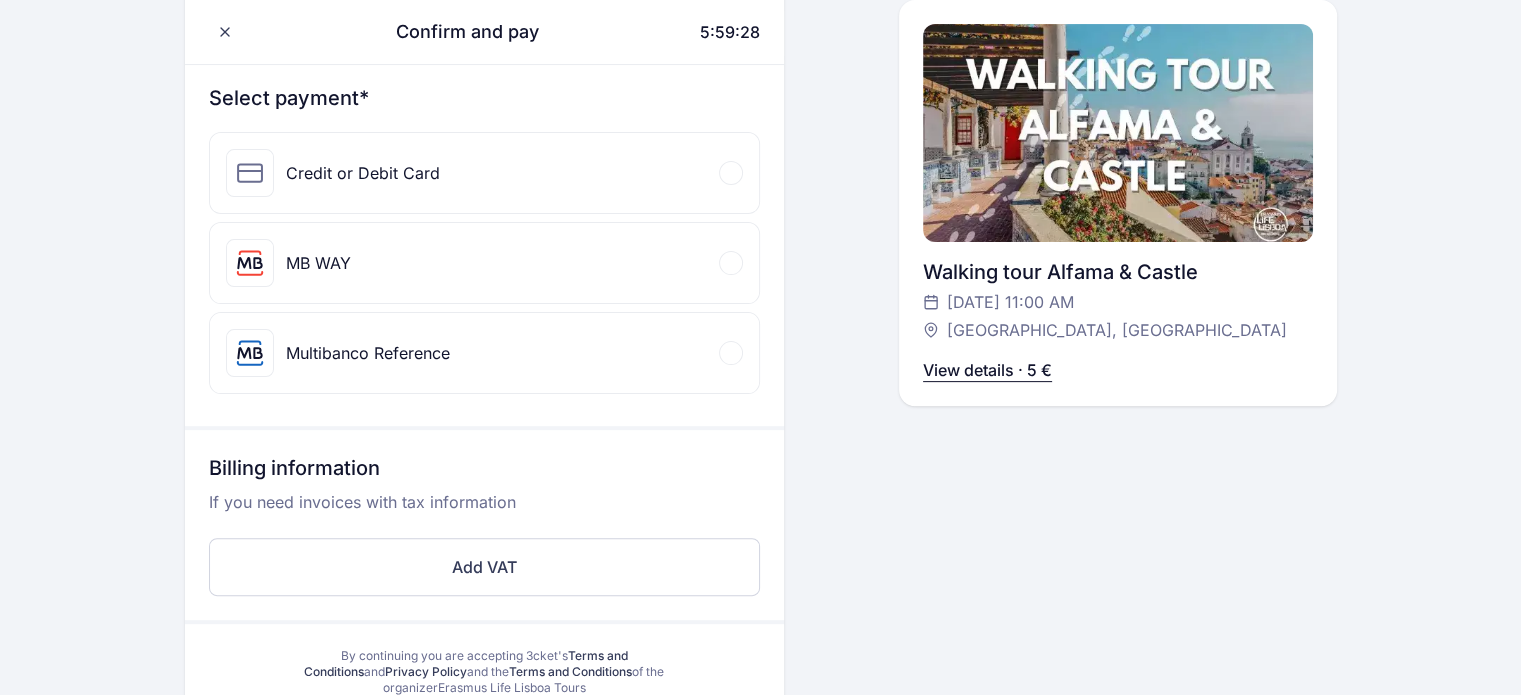 click on "Credit or Debit Card" at bounding box center (484, 173) 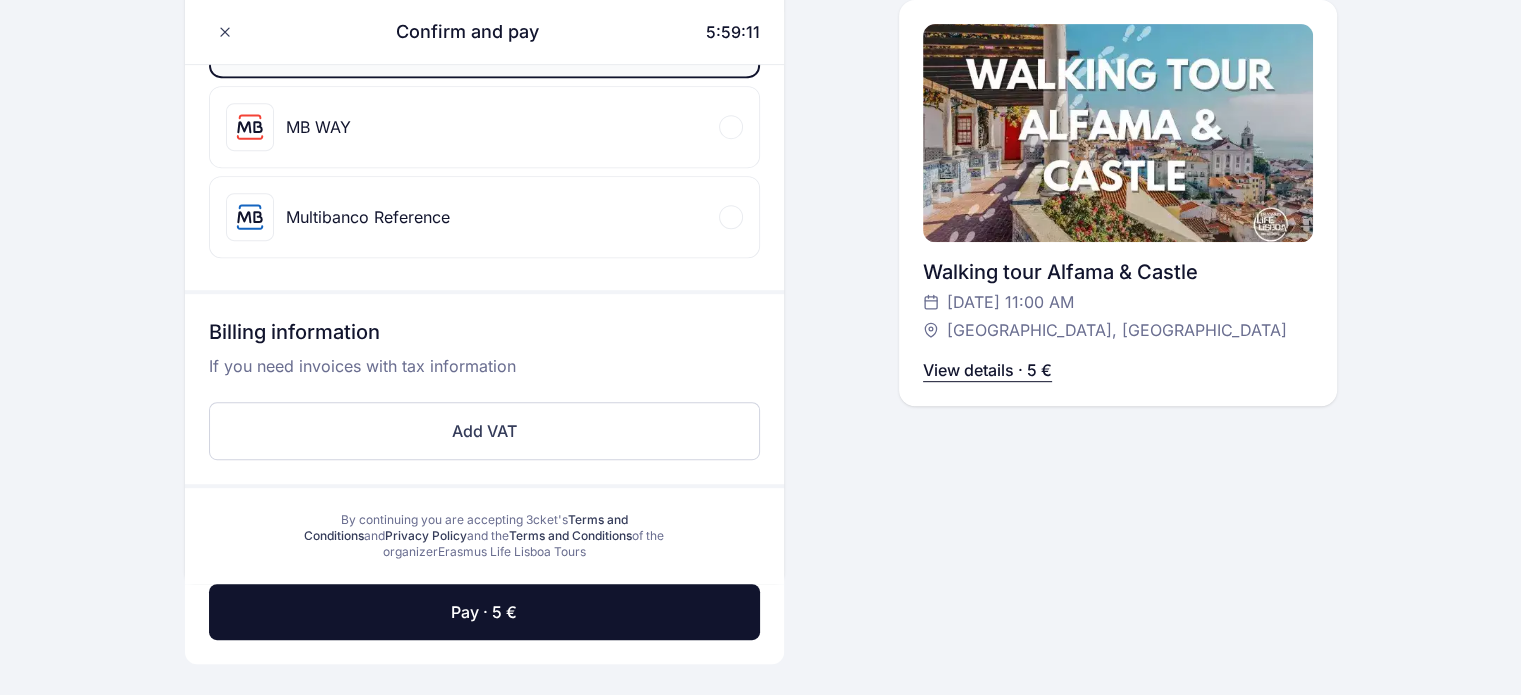 scroll, scrollTop: 910, scrollLeft: 0, axis: vertical 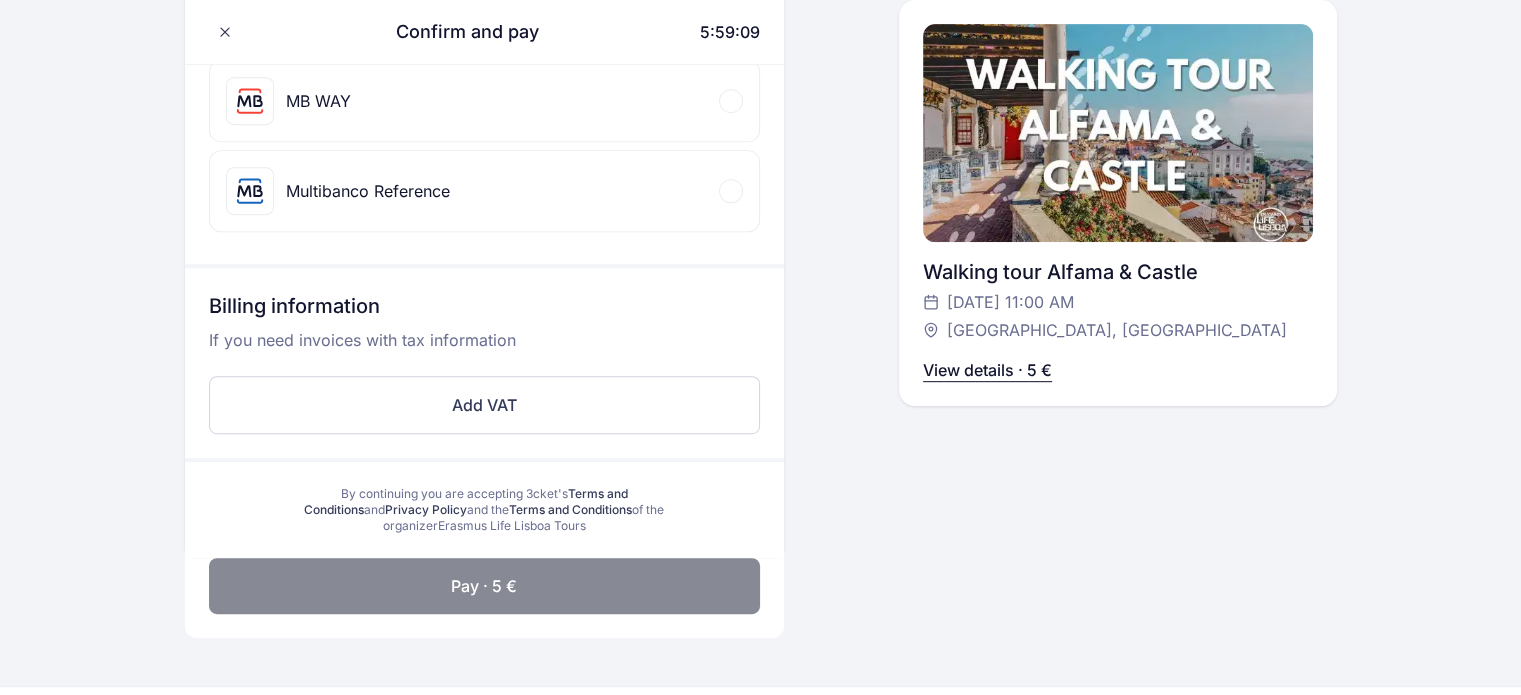 click on "Pay · 5 €" at bounding box center (484, 586) 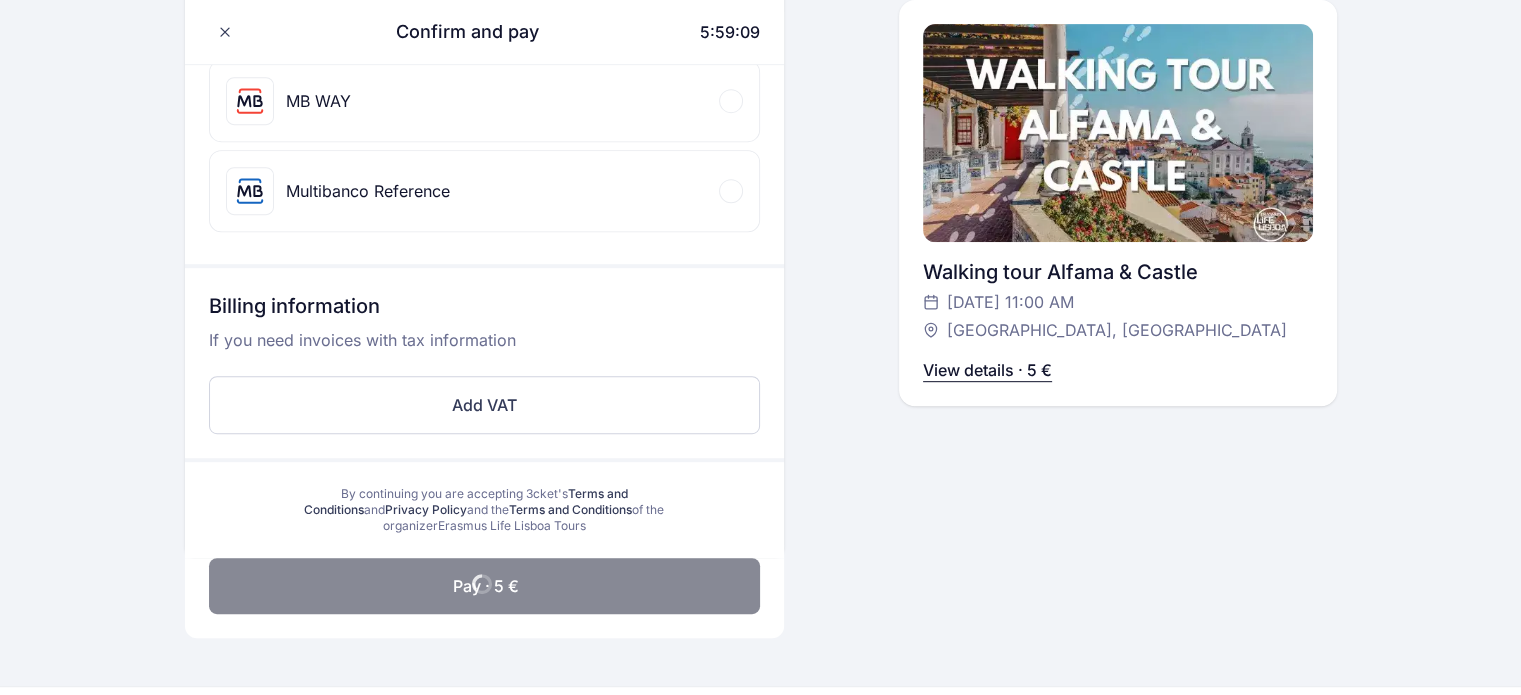 scroll, scrollTop: 616, scrollLeft: 0, axis: vertical 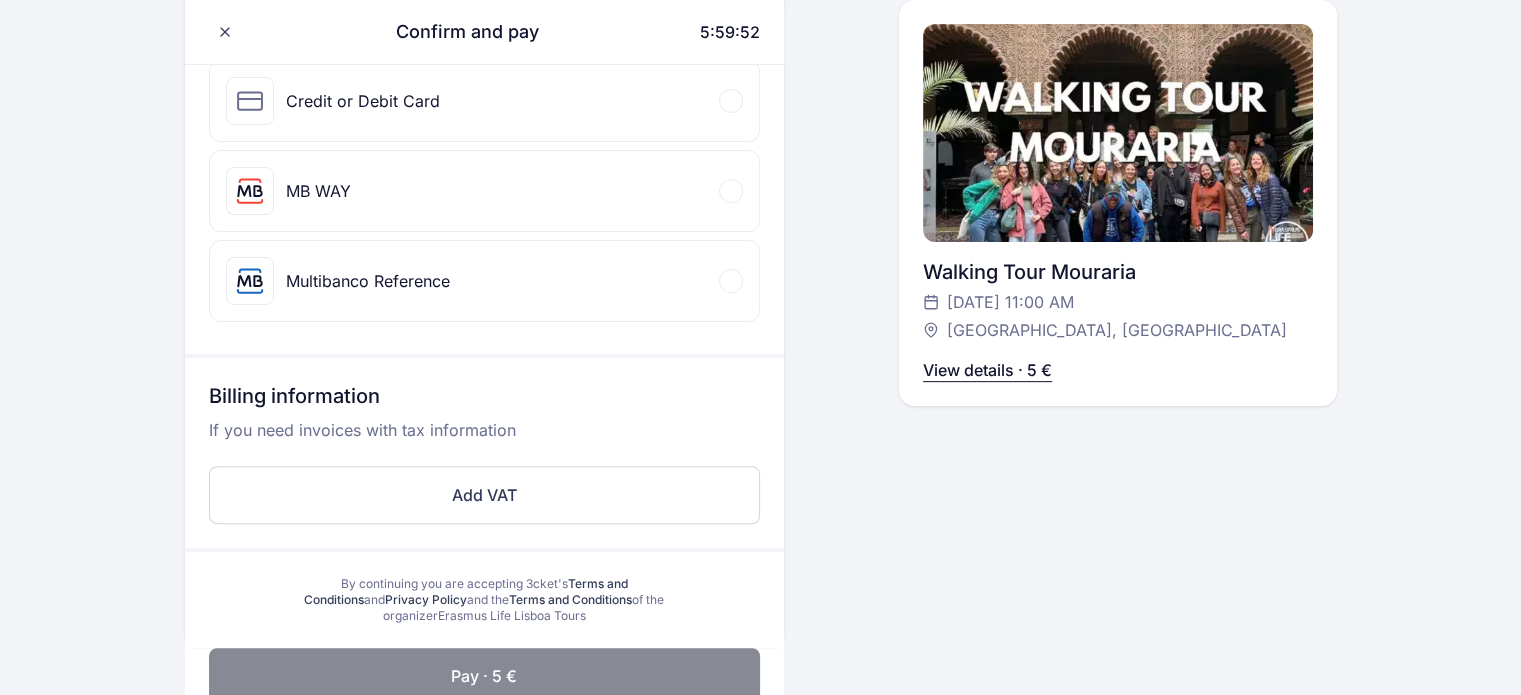 click on "Credit or Debit Card" at bounding box center [363, 101] 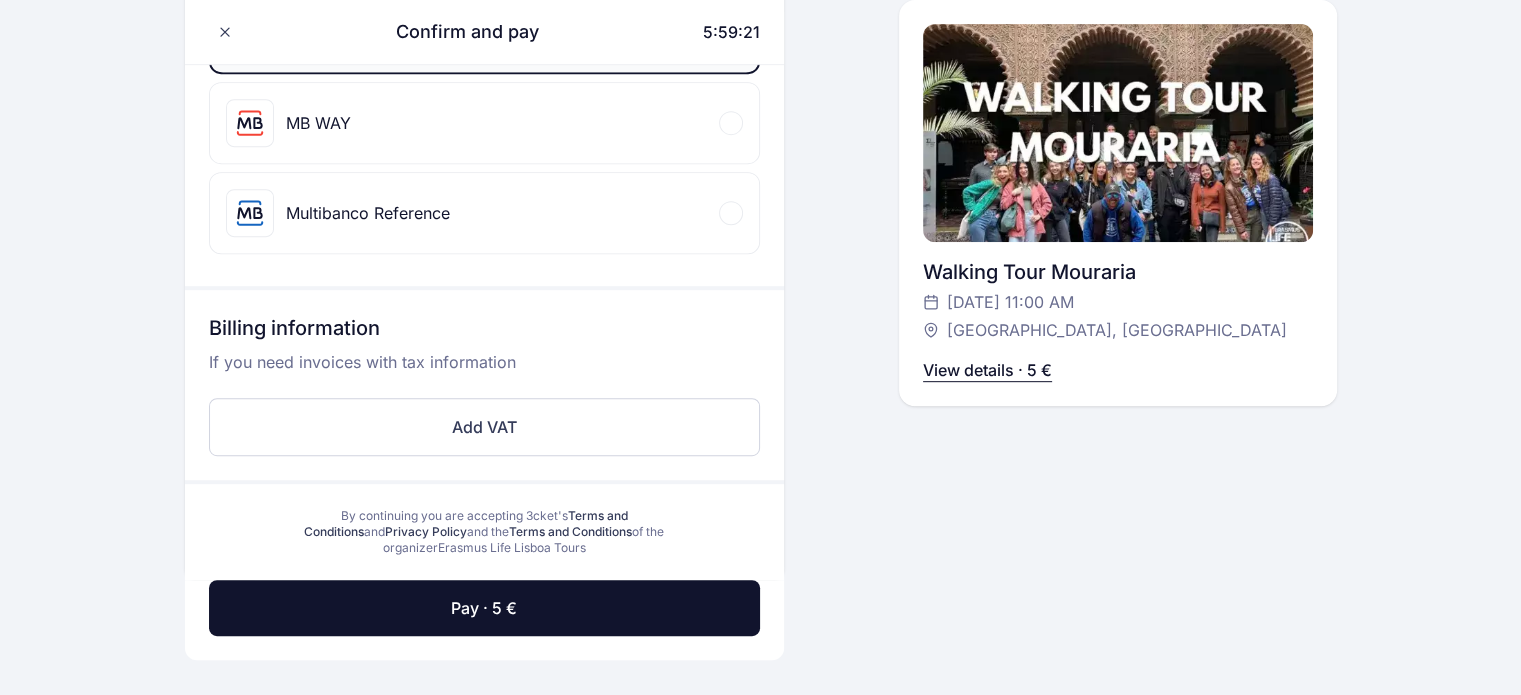 scroll, scrollTop: 924, scrollLeft: 0, axis: vertical 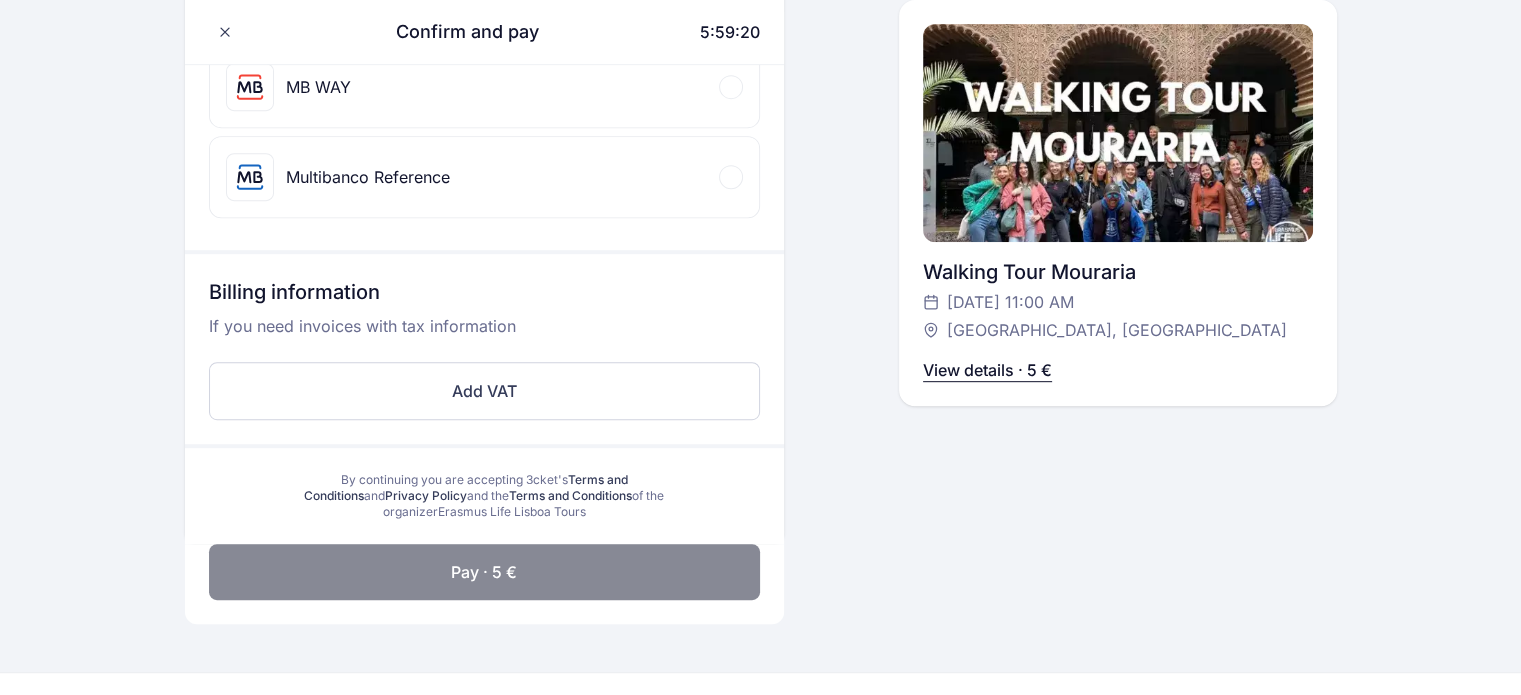 click on "Pay · 5 €" at bounding box center (484, 572) 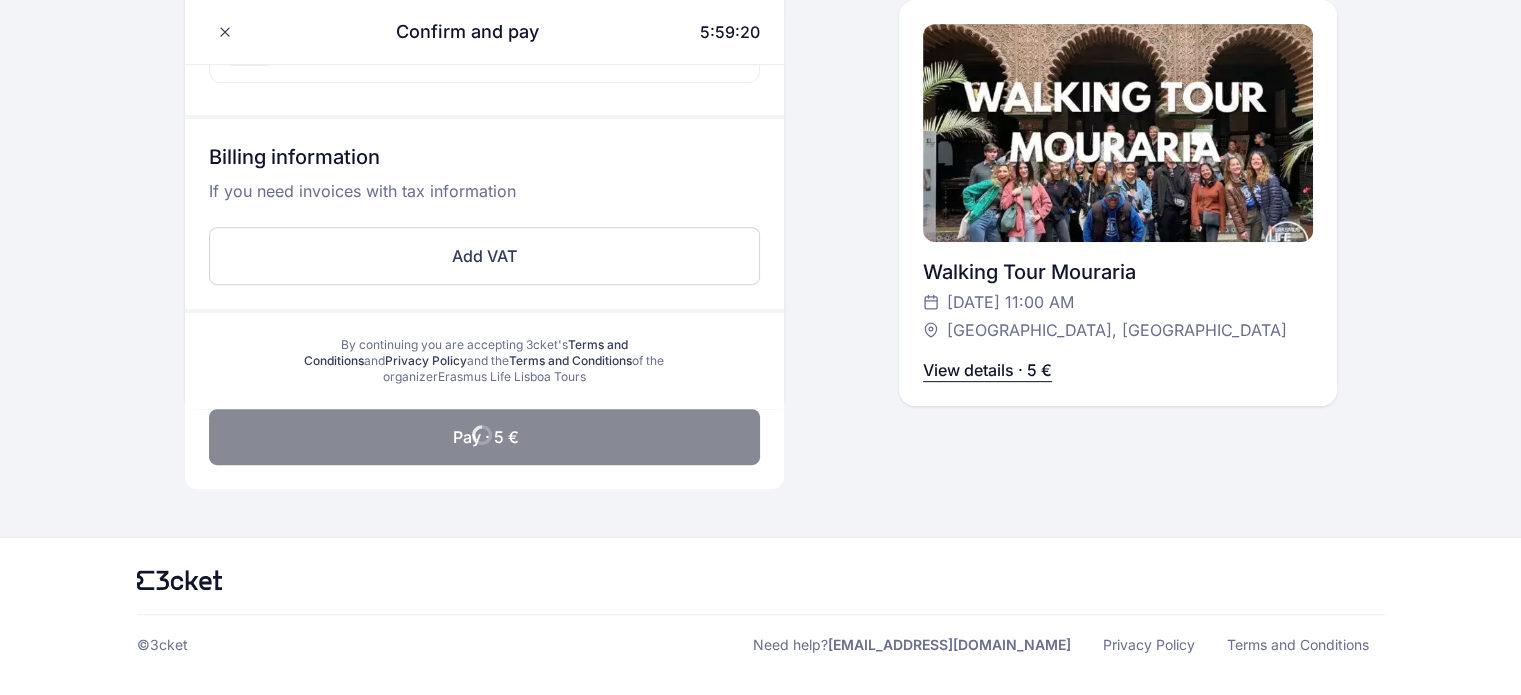 scroll, scrollTop: 631, scrollLeft: 0, axis: vertical 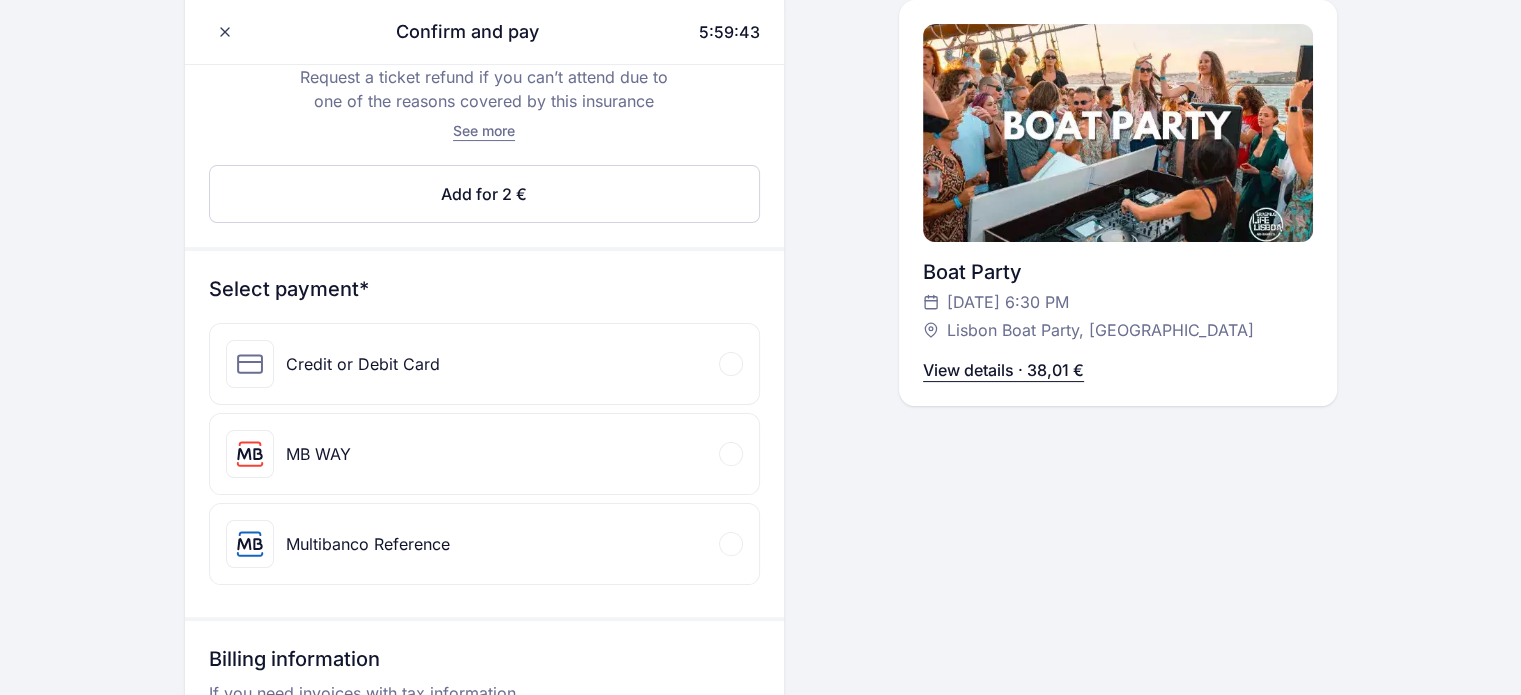 click on "Credit or Debit Card" at bounding box center [363, 364] 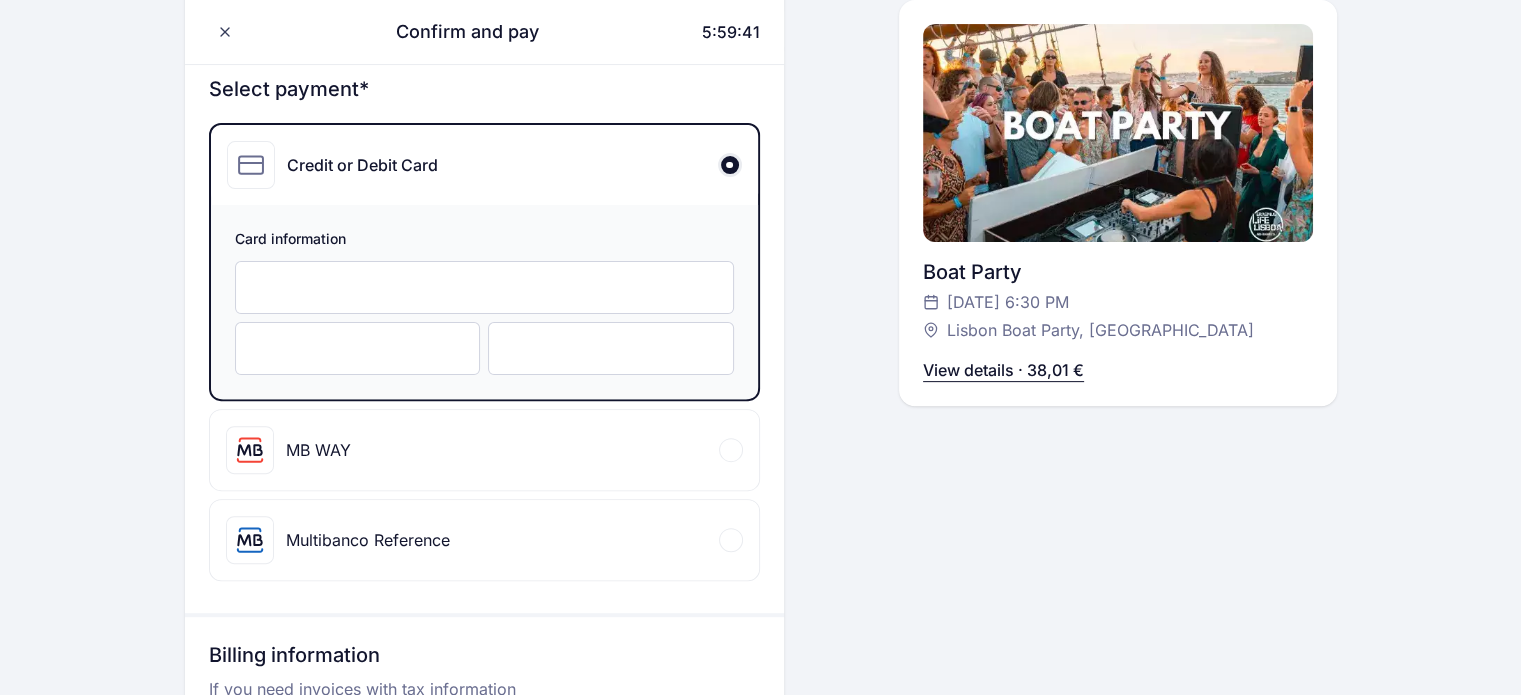 scroll, scrollTop: 566, scrollLeft: 0, axis: vertical 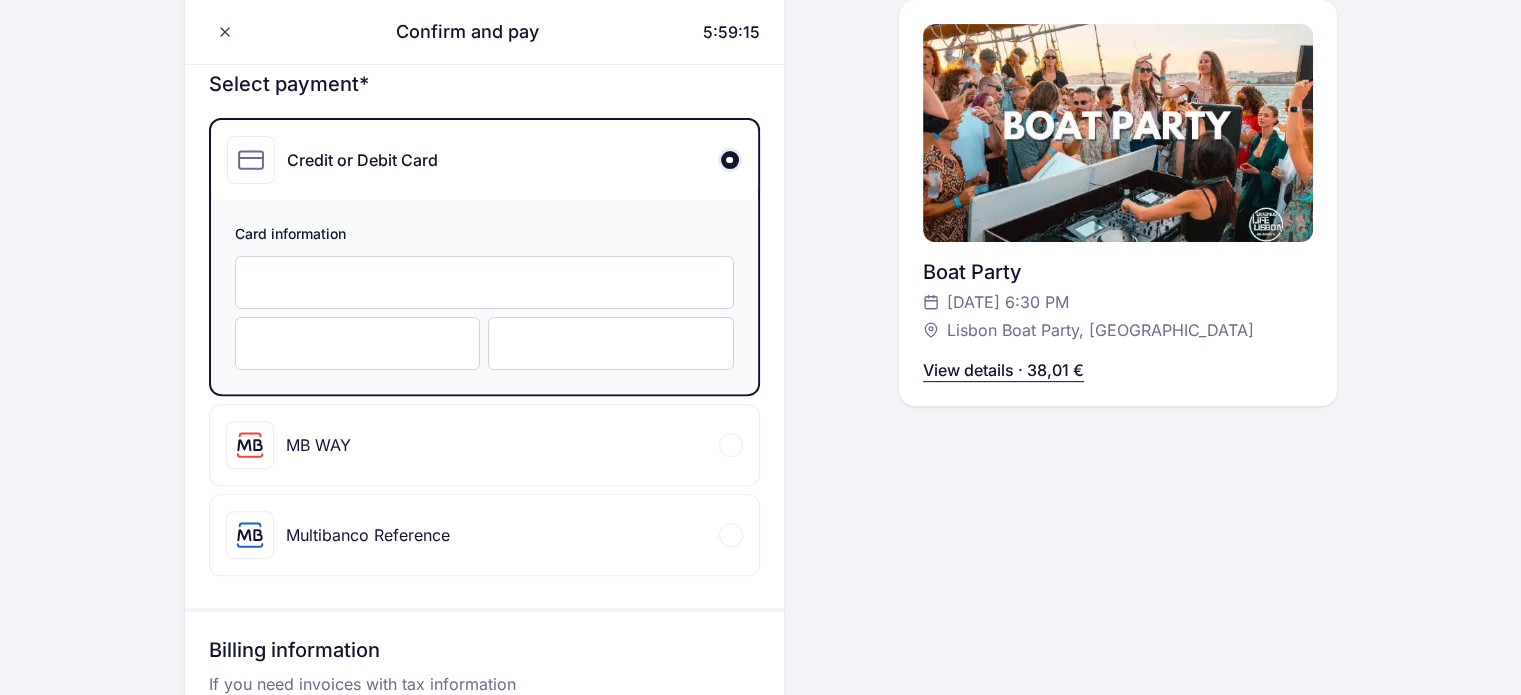 click at bounding box center (484, 282) 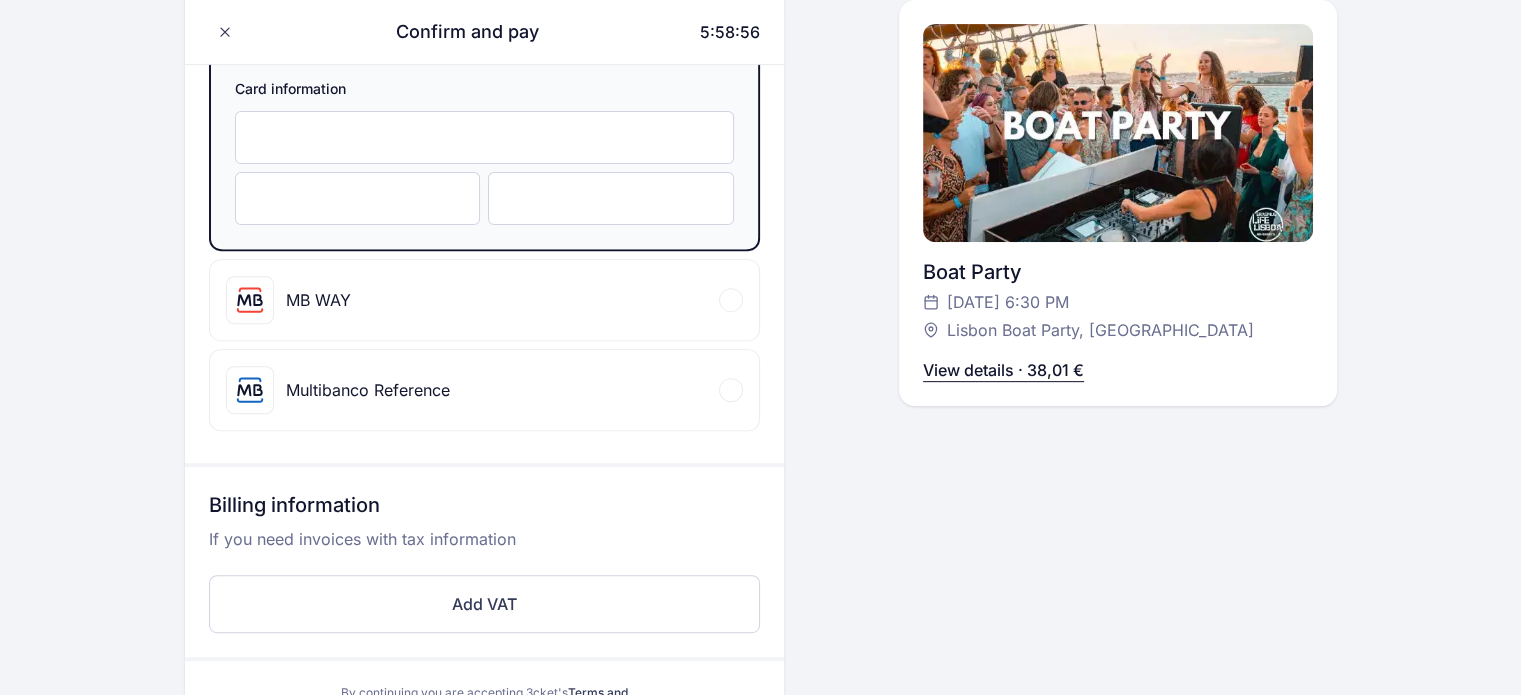 scroll, scrollTop: 894, scrollLeft: 0, axis: vertical 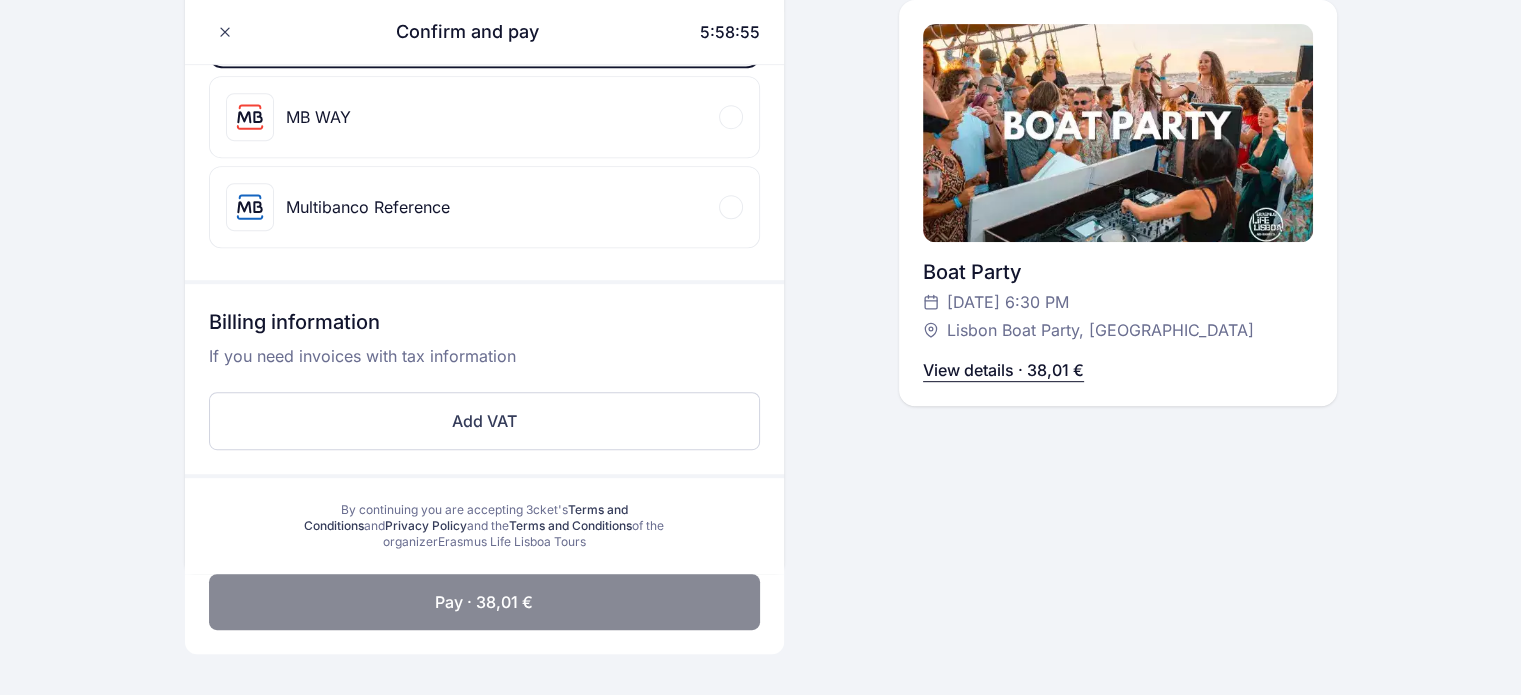 click on "Pay · 38,01 €" 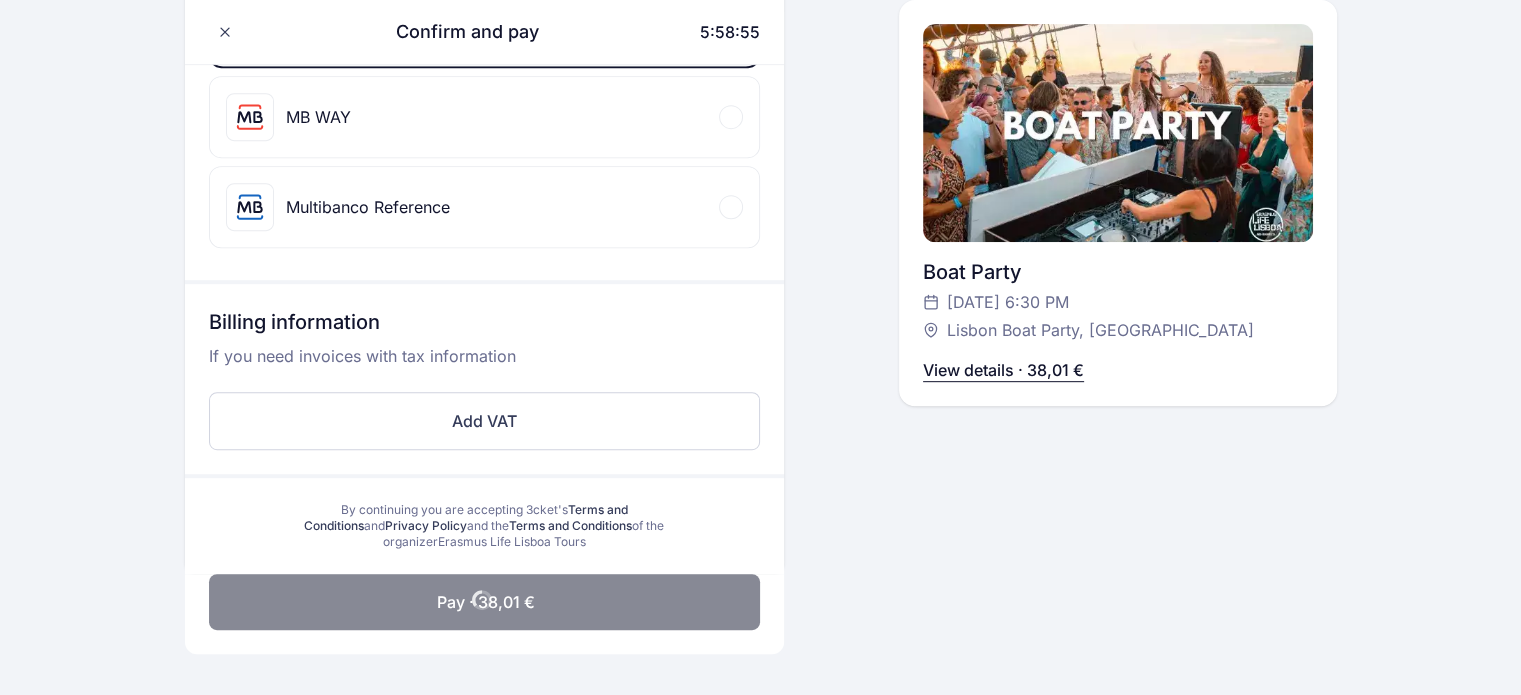 scroll, scrollTop: 600, scrollLeft: 0, axis: vertical 